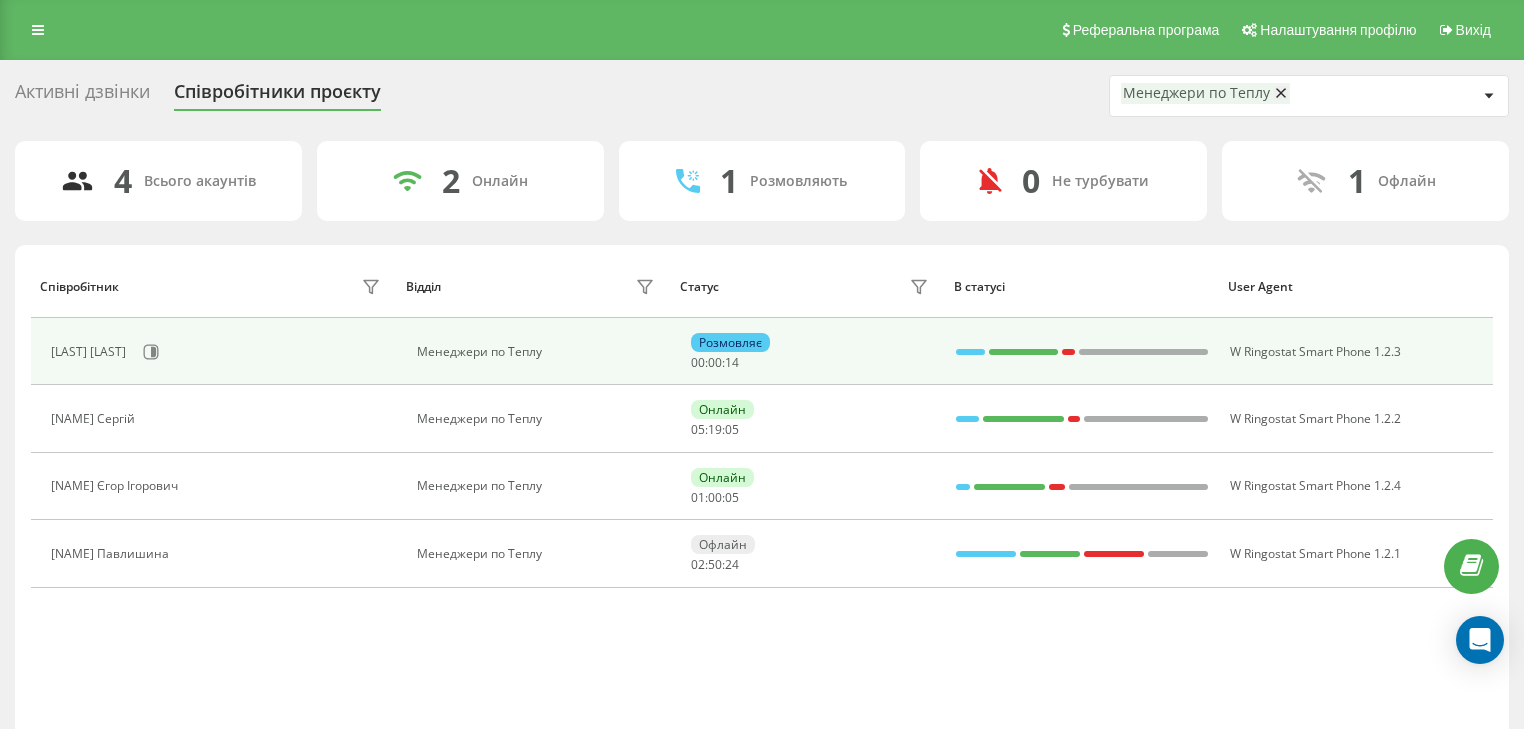 scroll, scrollTop: 0, scrollLeft: 0, axis: both 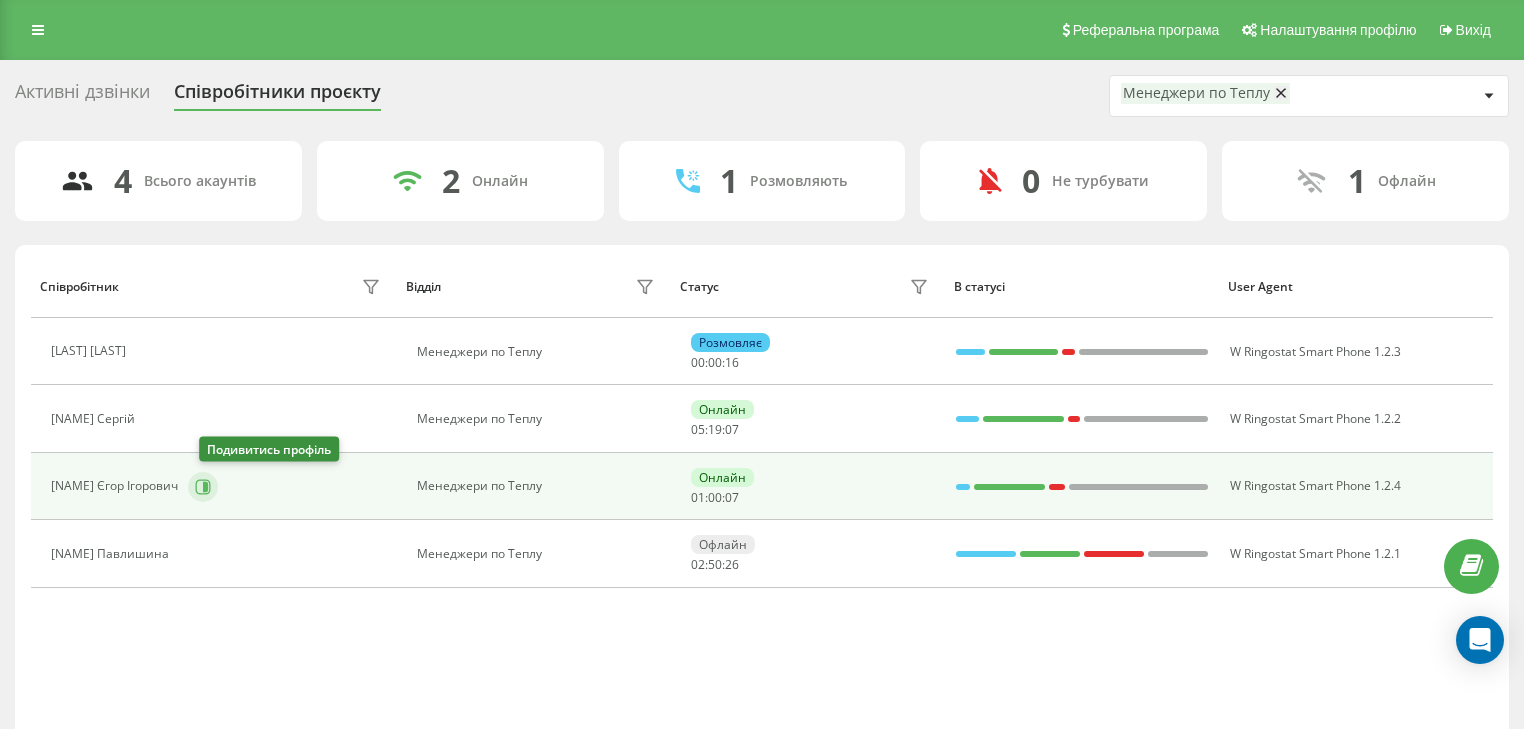 click 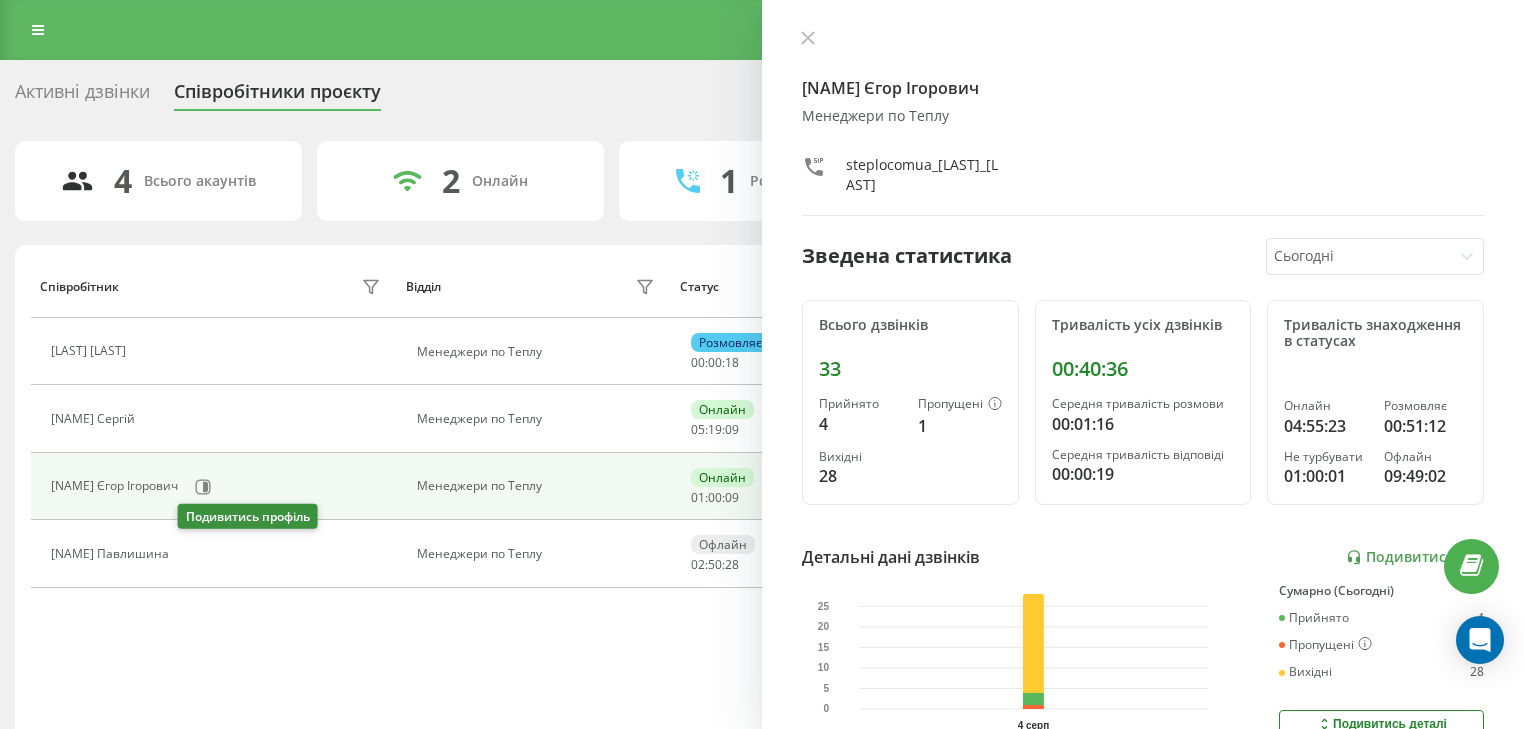 click 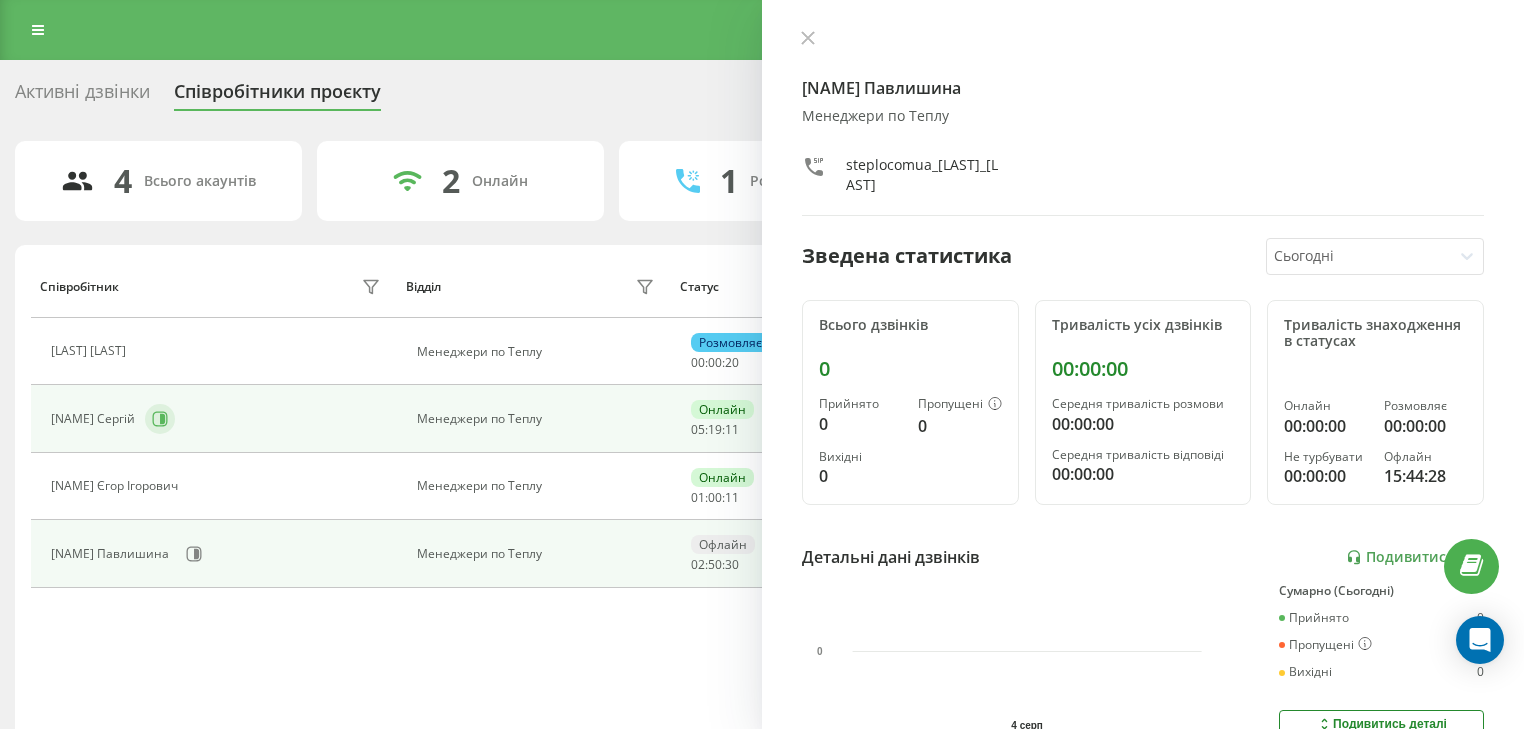 click at bounding box center [160, 419] 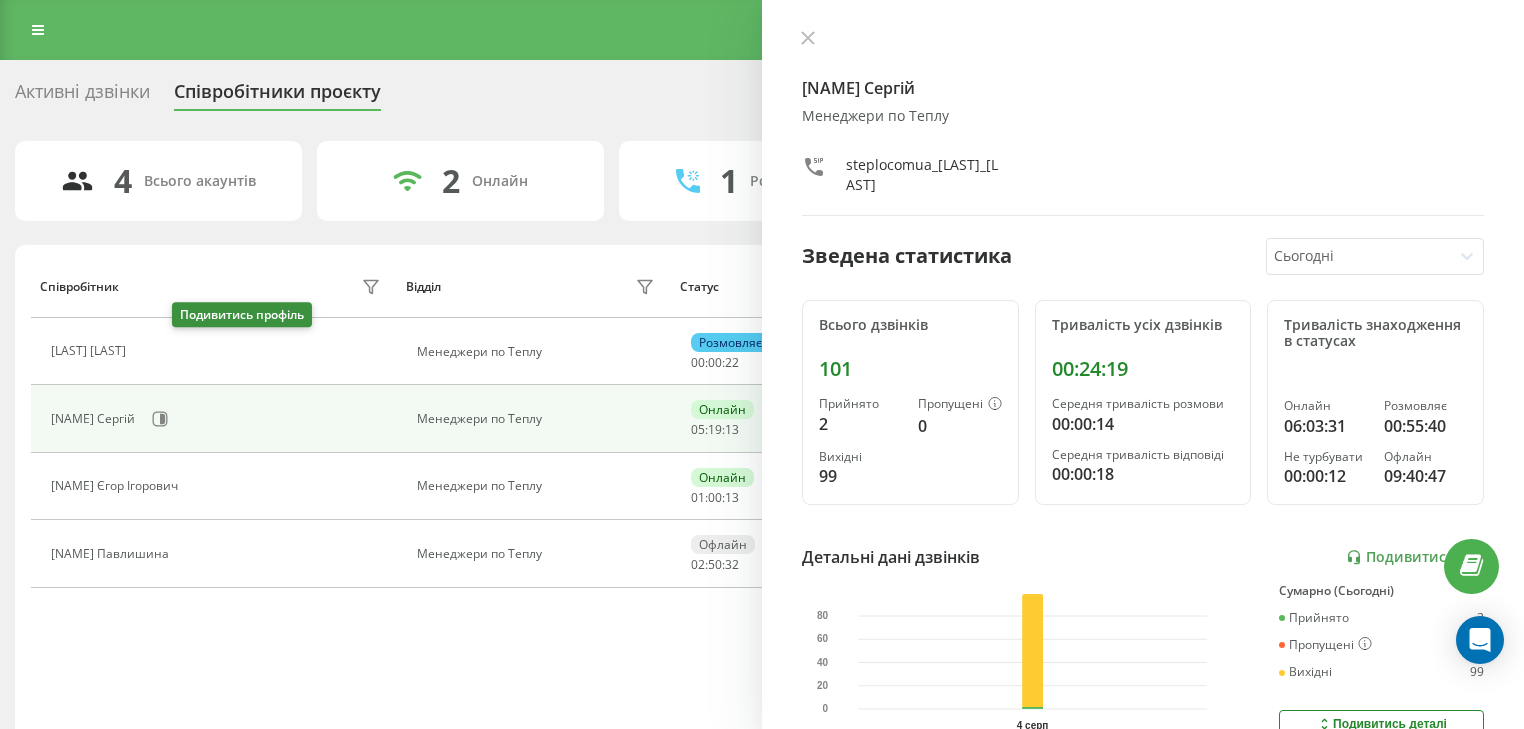 click 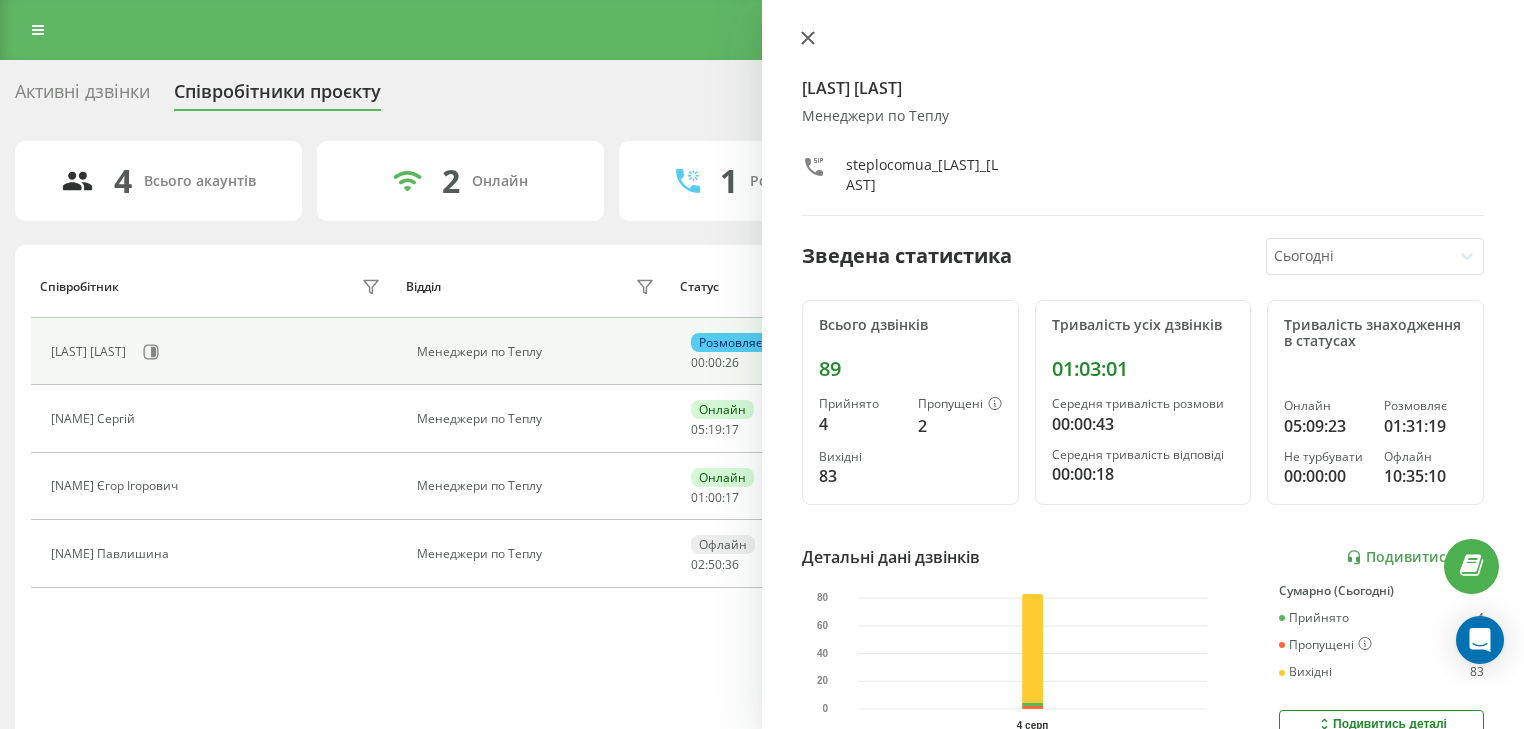 click at bounding box center (808, 39) 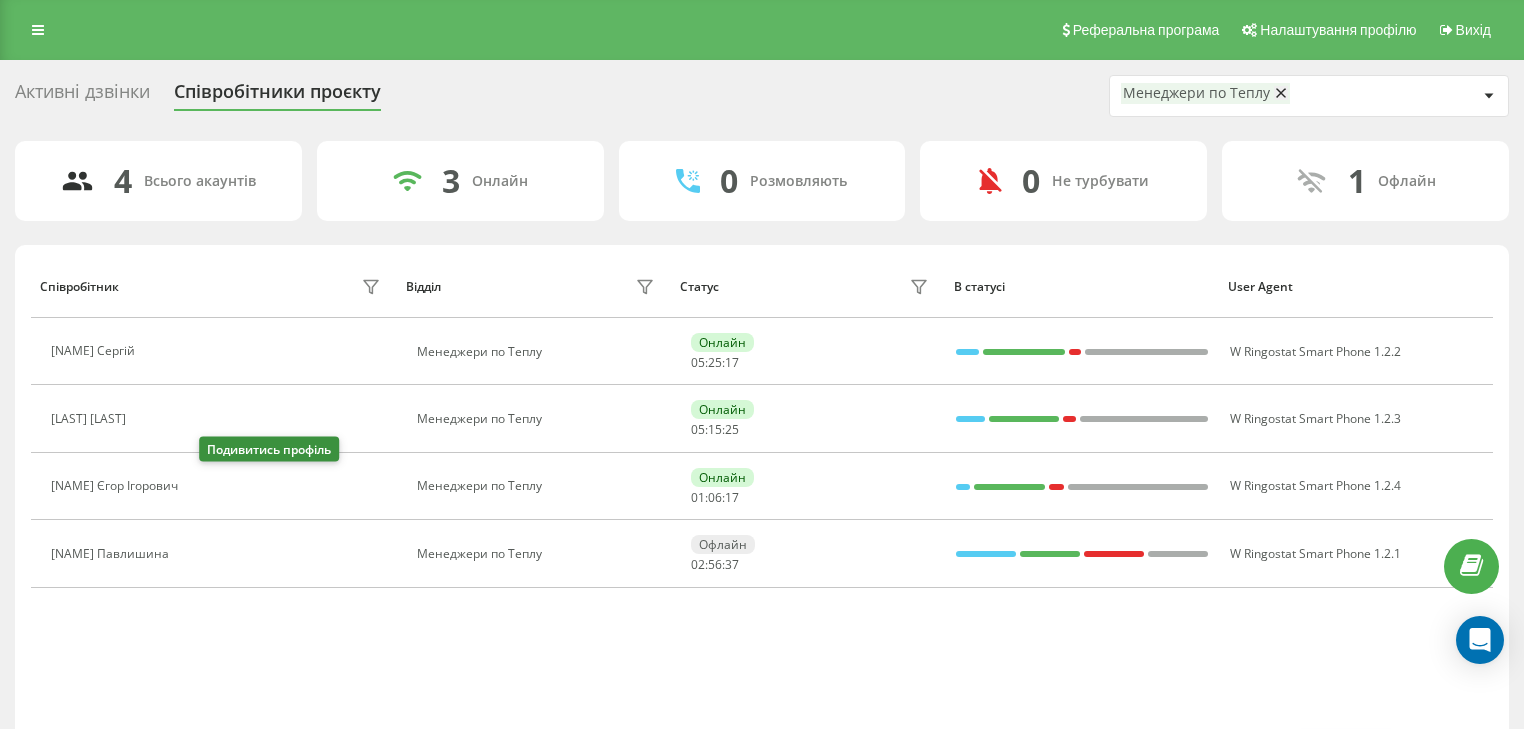 click 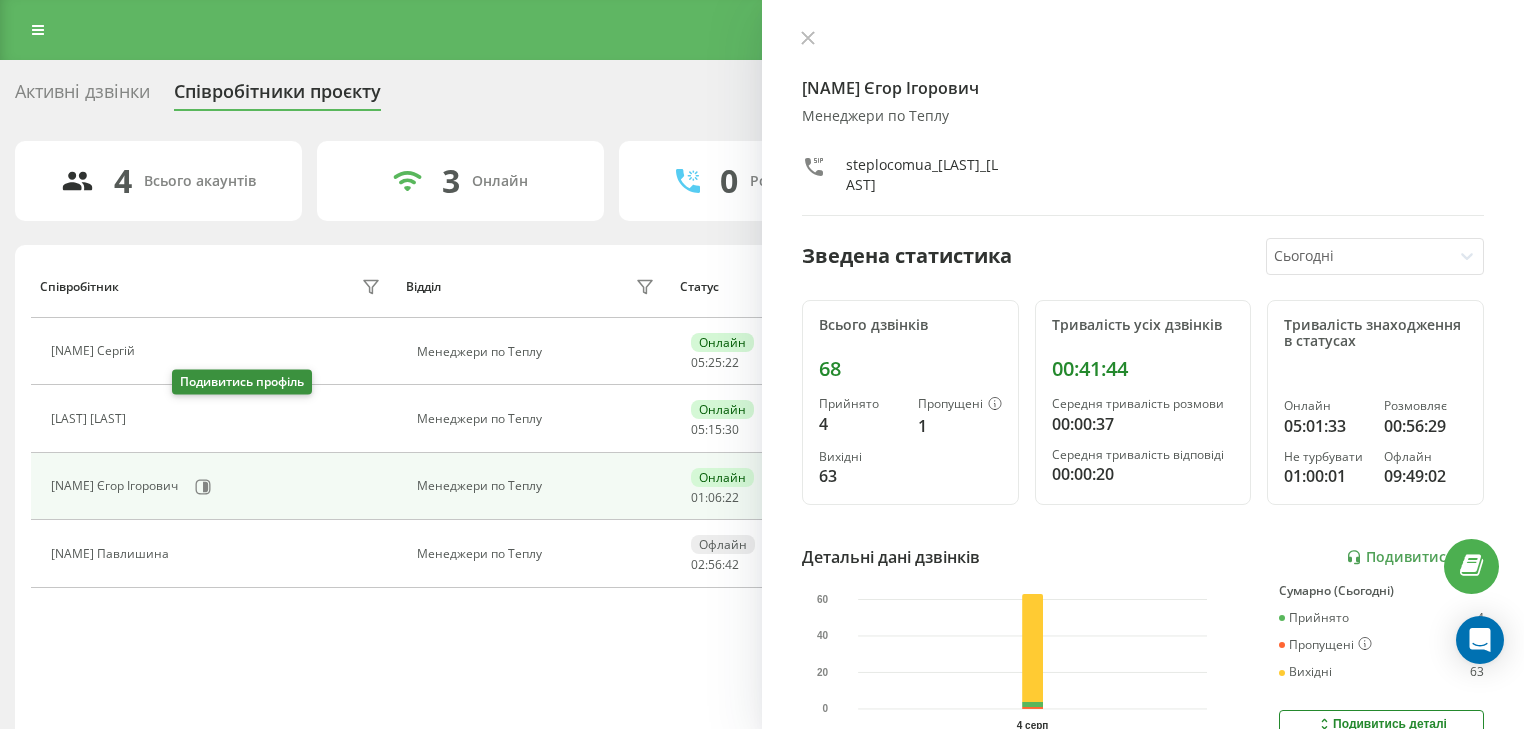 click at bounding box center [148, 421] 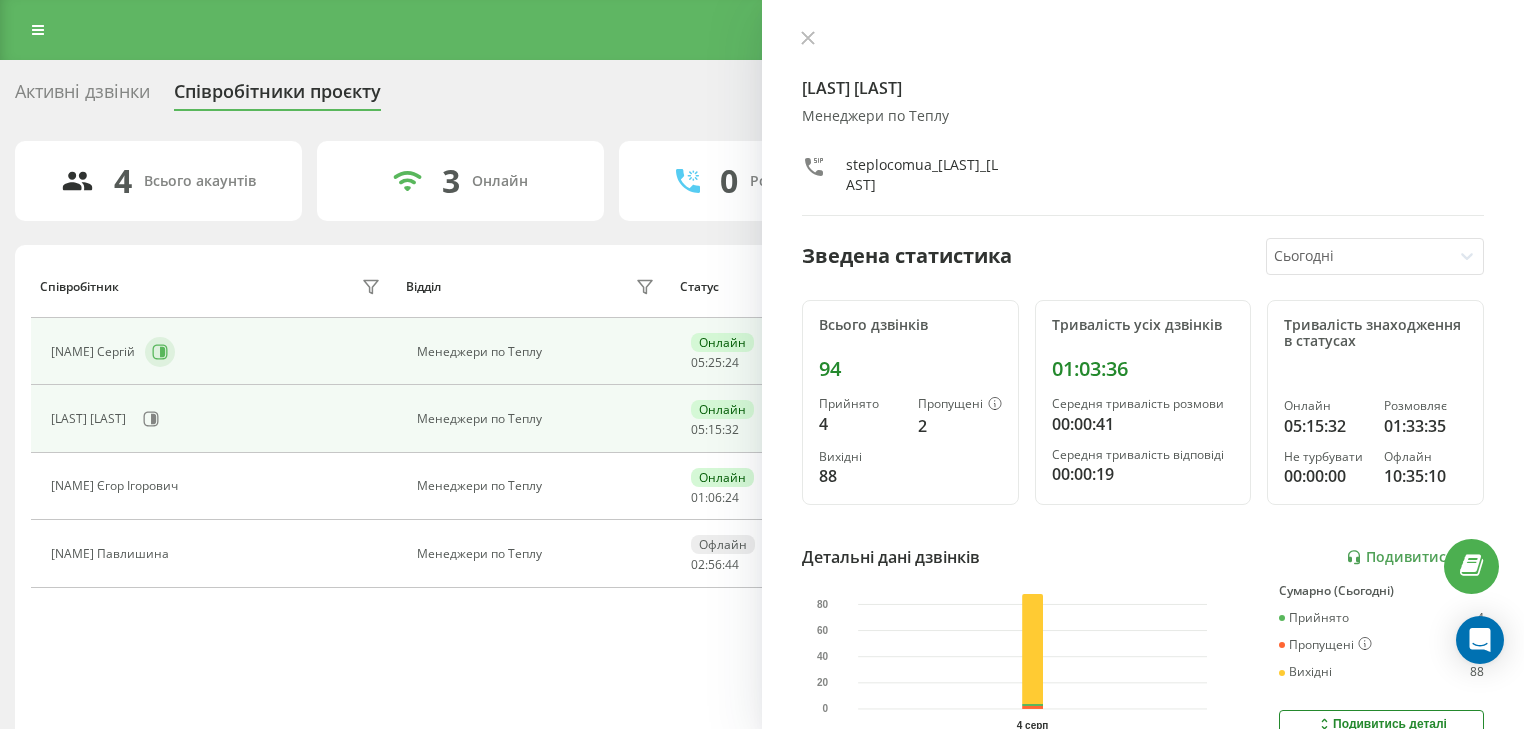 click at bounding box center (160, 352) 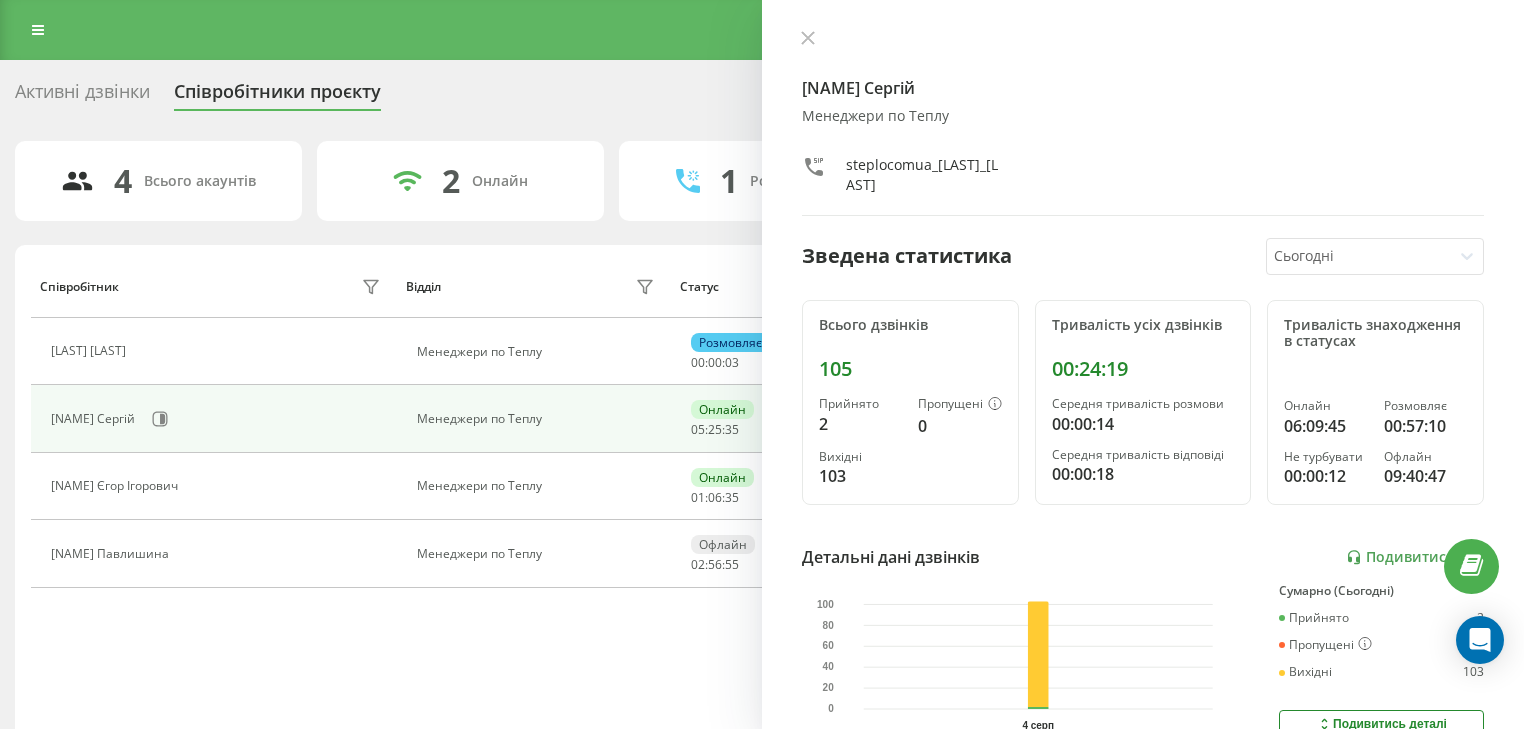 click at bounding box center (1143, 40) 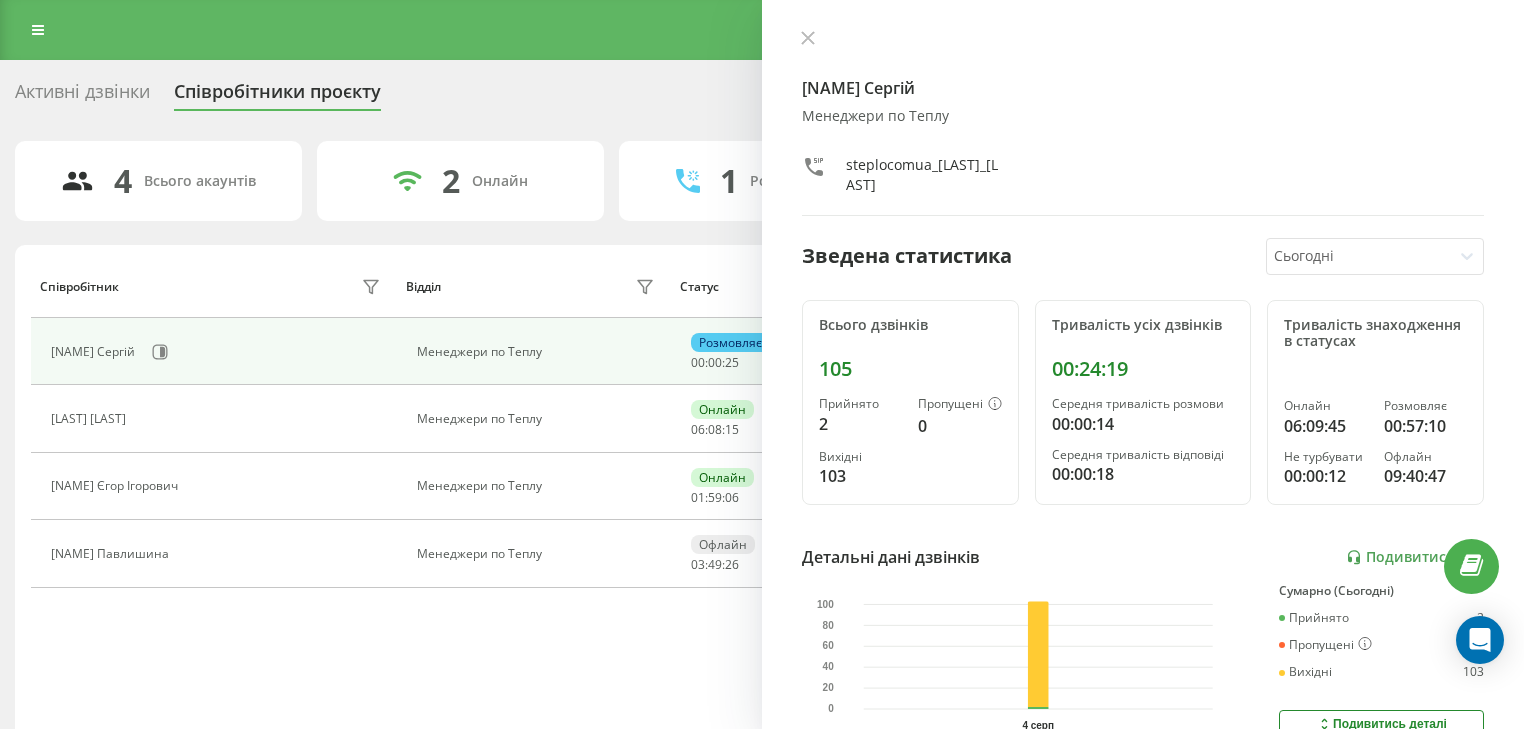 drag, startPoint x: 810, startPoint y: 29, endPoint x: 801, endPoint y: 48, distance: 21.023796 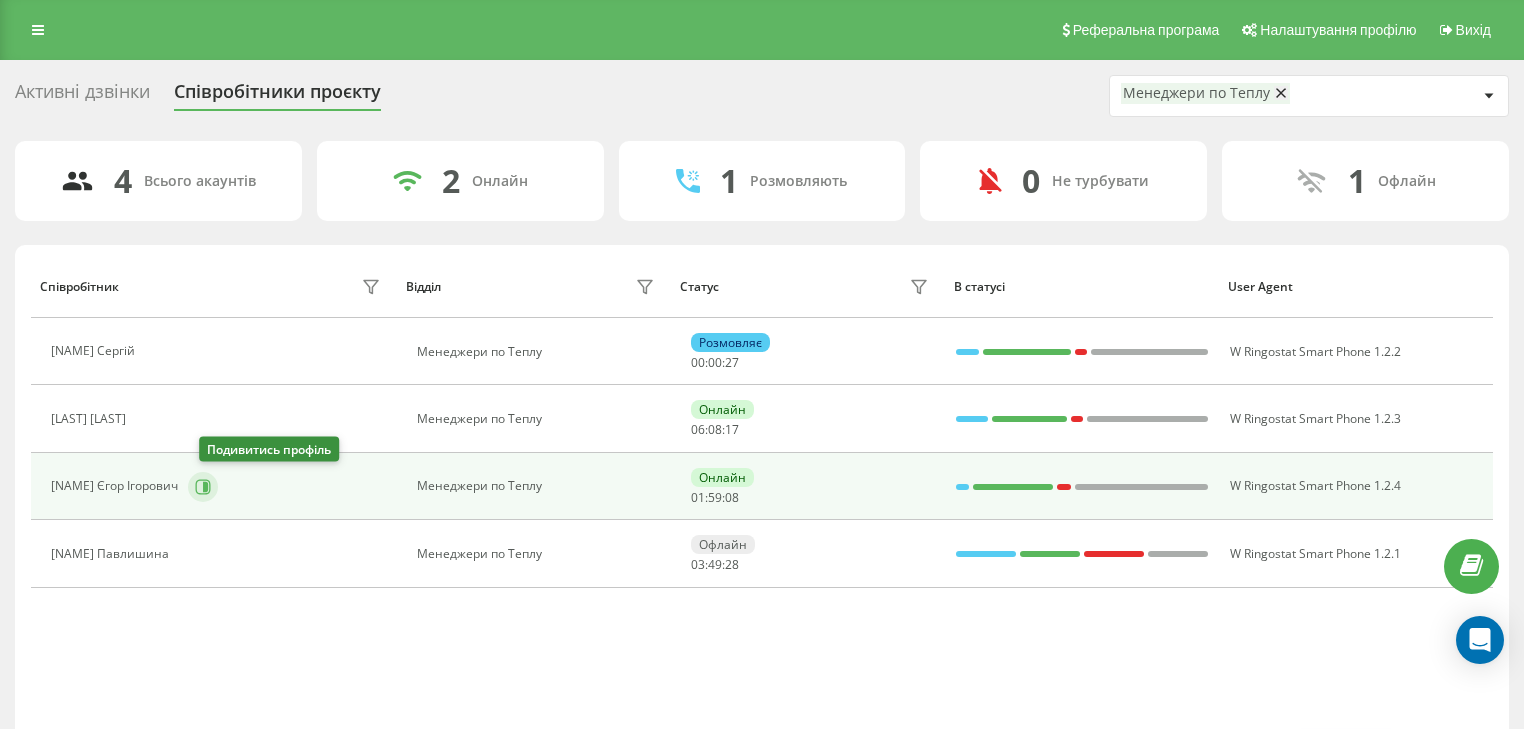 click 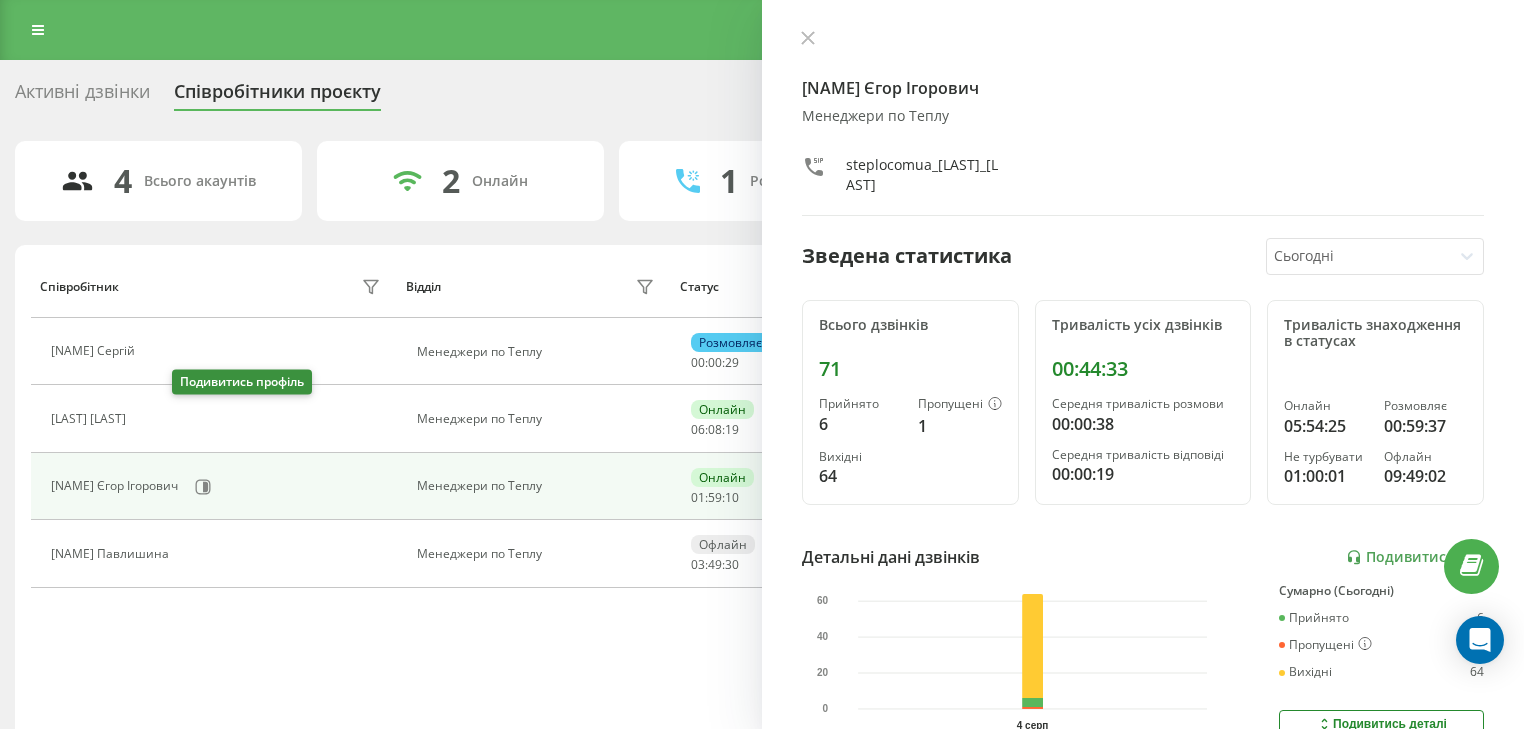 click 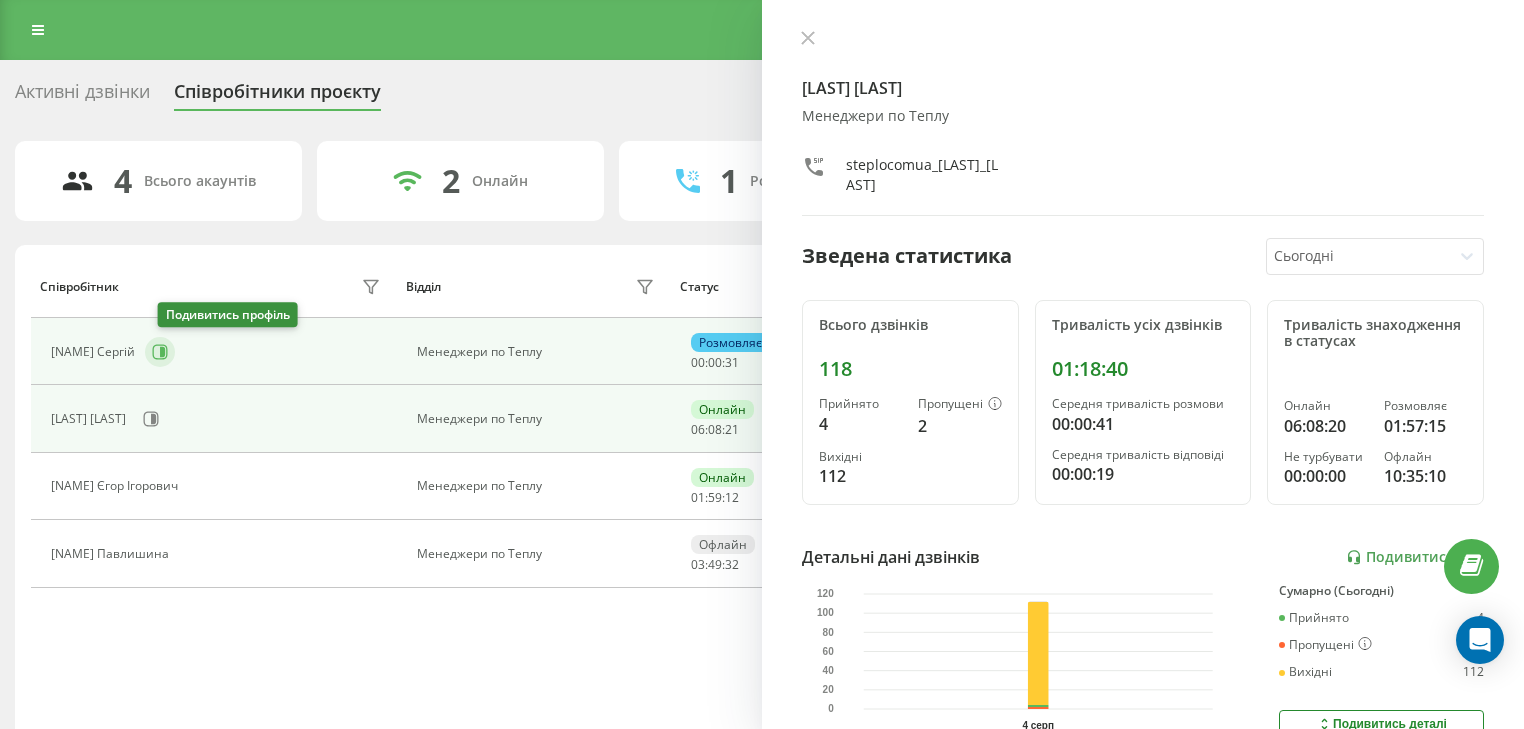 click 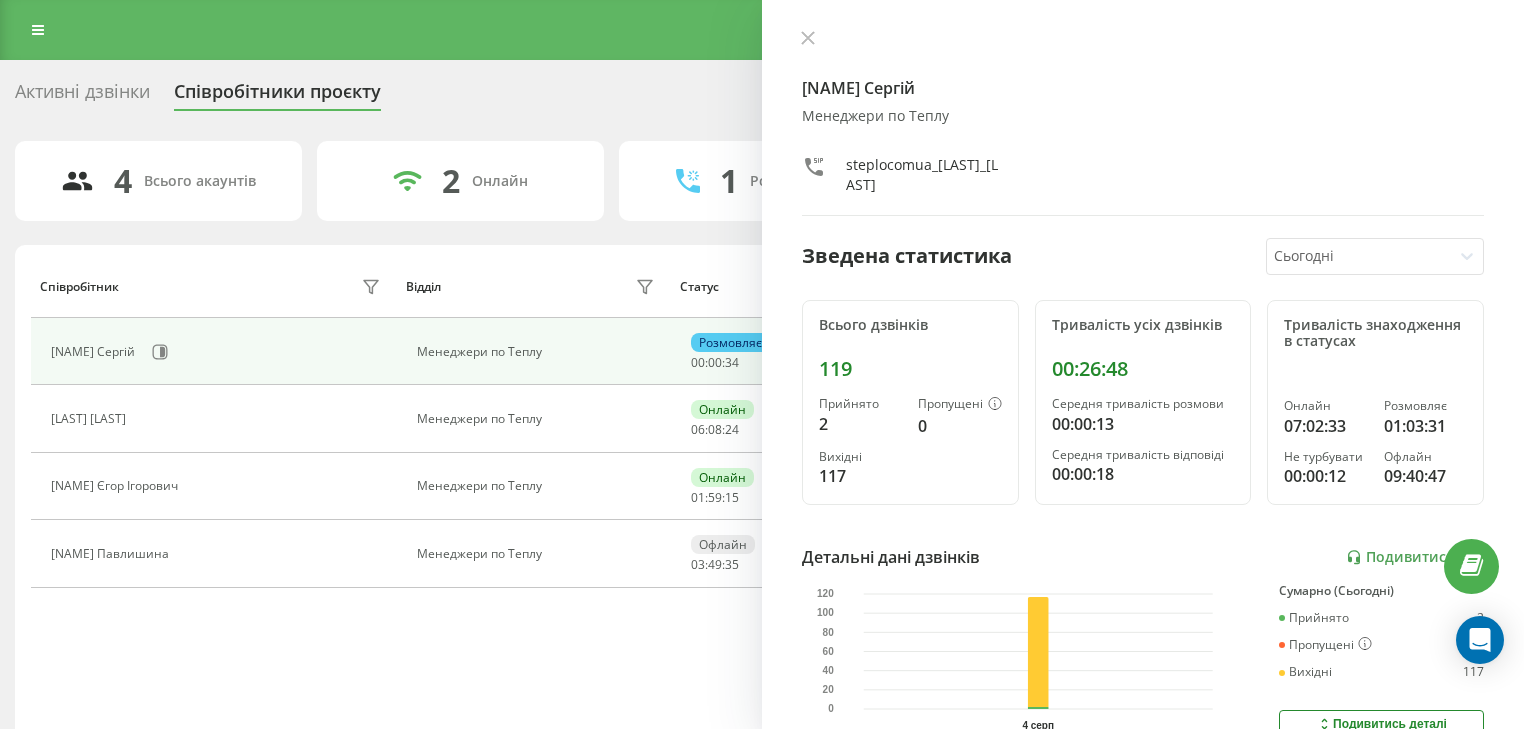 click on "Савченко Сергій Менеджери по Теплу Сьогодні Всього дзвінків 119 Прийнято 2 Пропущені 0 Вихідні 117 Тривалість усіх дзвінків 00:26:48 Середня тривалість розмови 00:00:13 Середня тривалість відповіді 00:00:18 Тривалість знаходження в статусах Онлайн 07:02:33 Розмовляє 01:03:31 Не турбувати 00:00:12 Офлайн 09:40:47 Детальні дані дзвінків Подивитись звіт 4 серп 0 20 40 60 80 100 120 Сумарно (Сьогодні) Прийнято 2 Пропущені 0 Вихідні 117 Подивитись деталі Детальні дані статусів 4 серп Сумарно (Сьогодні) Онлайн 07:02:33 Розмовляє 01:03:31 Не турбувати 00:00:12 Офлайн 09:40:47" at bounding box center [1143, 364] 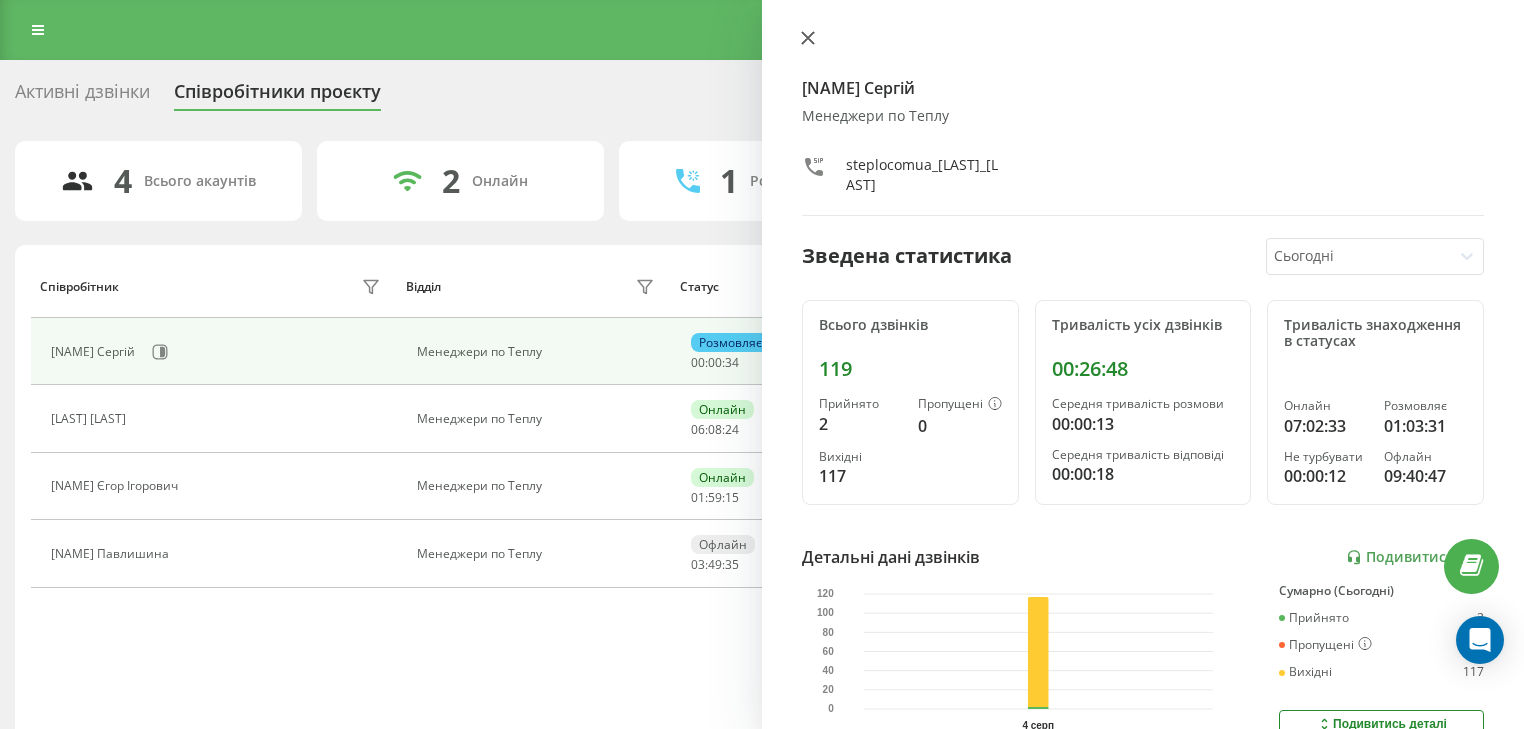 click 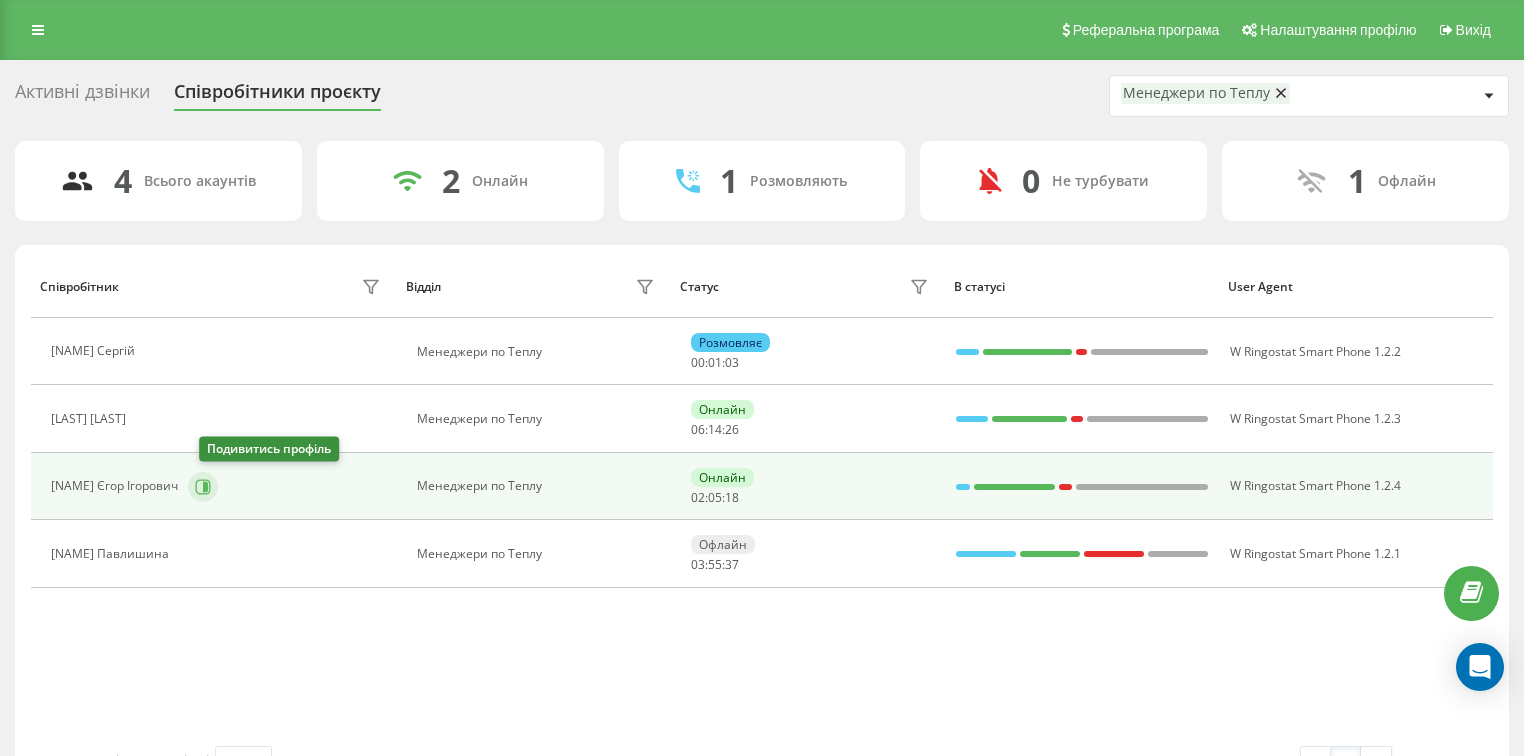 click 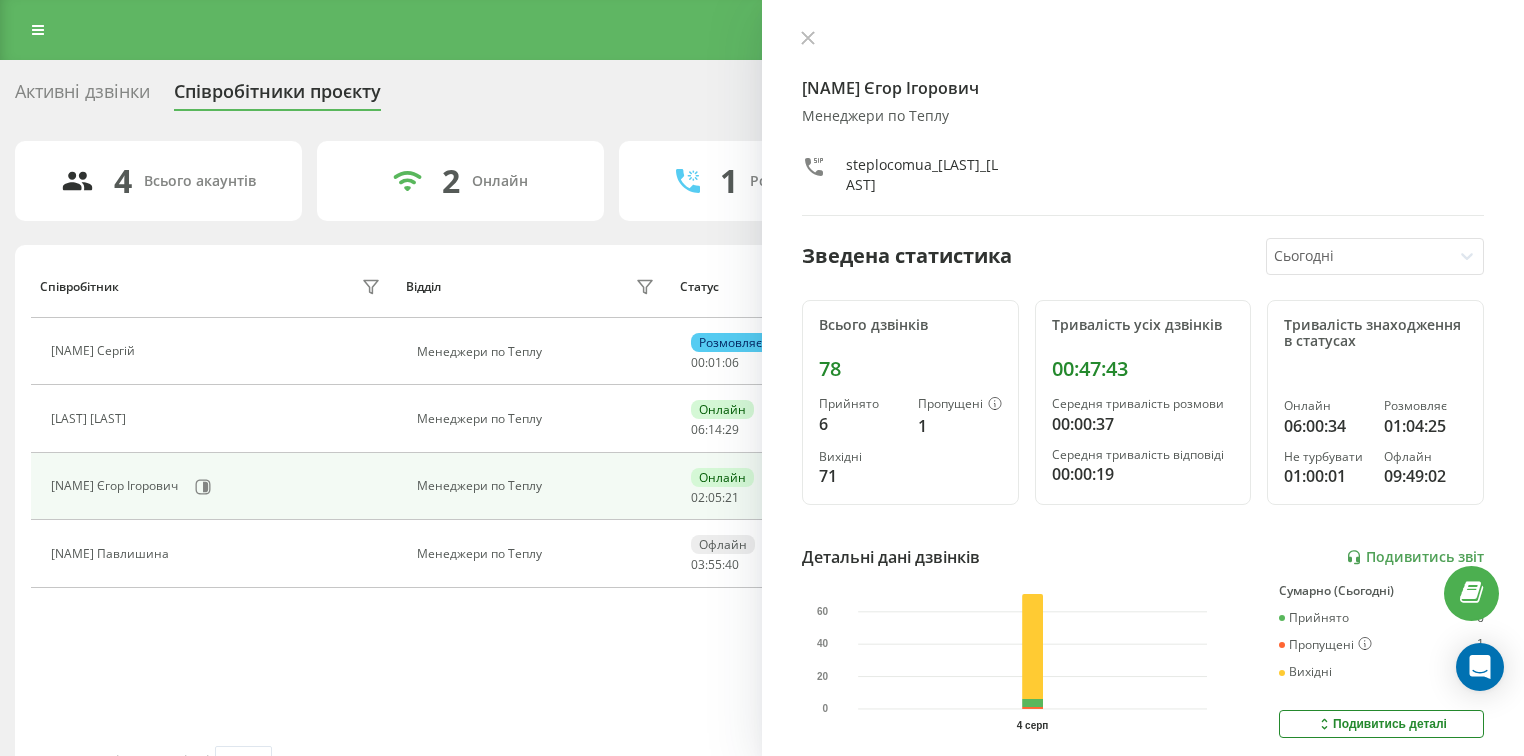 click at bounding box center [808, 39] 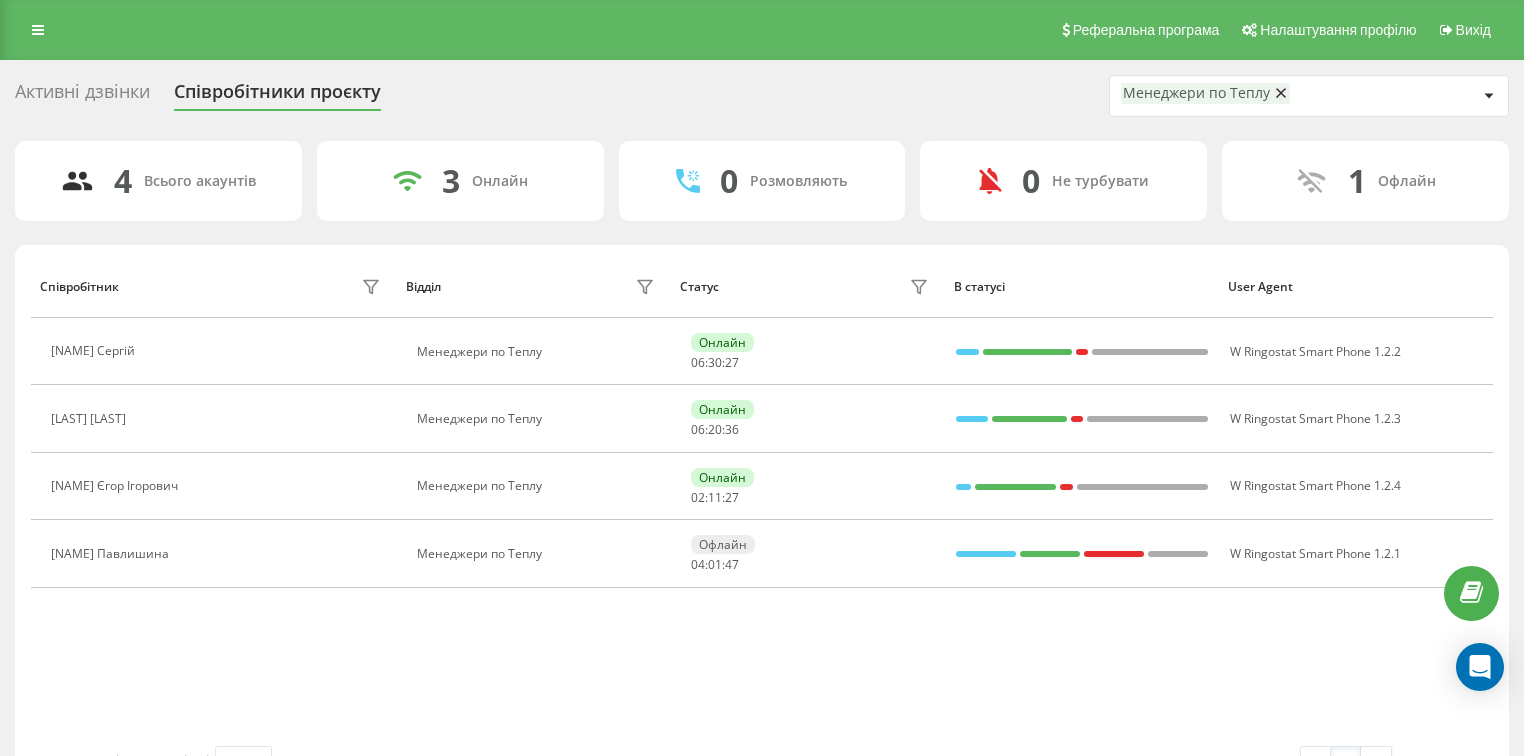 click 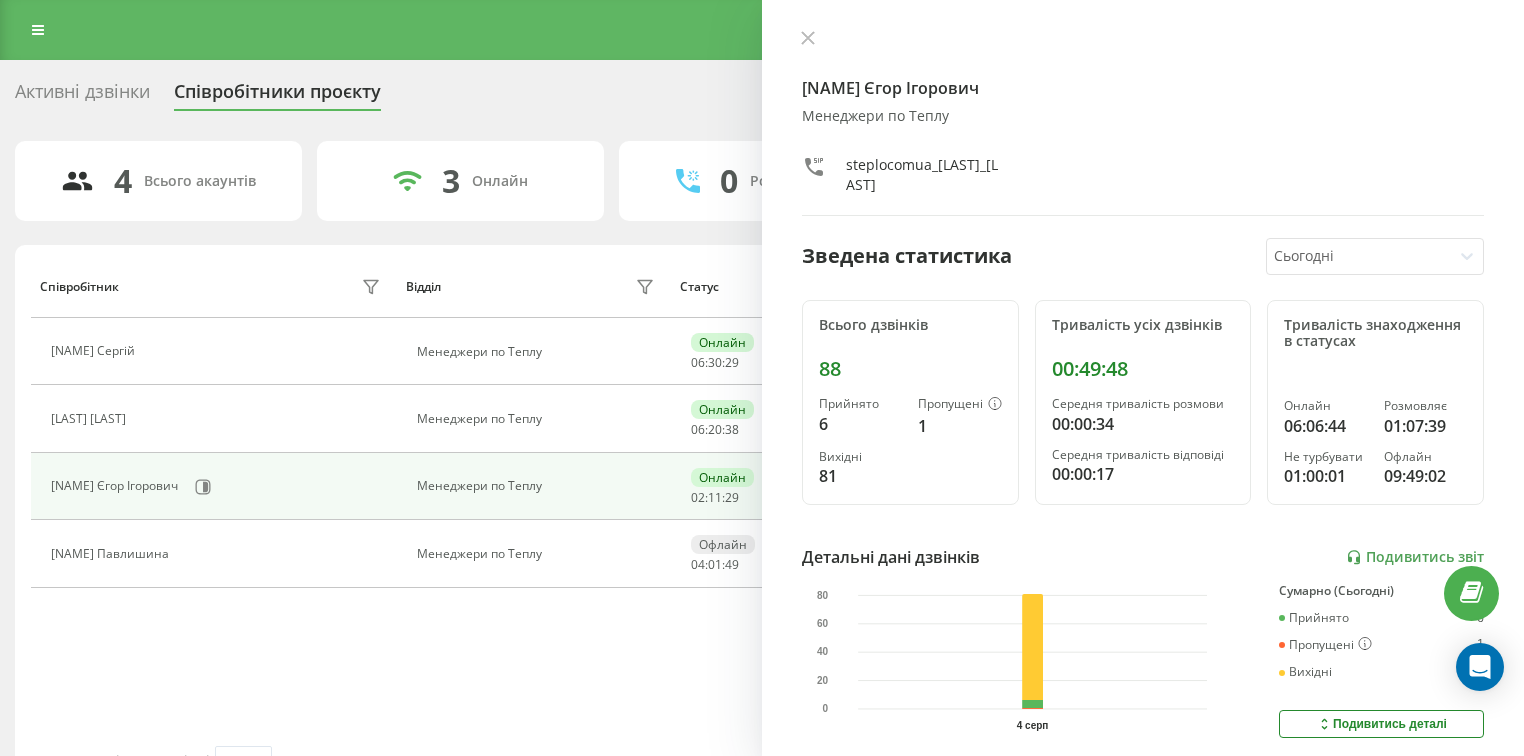click on "Співробітник Відділ Статус В статусі User Agent [NAME] Сергій Менеджери по Теплу Онлайн 06 : 30 : 29 W Ringostat Smart Phone 1.2.2 [NAME] Марина Менеджери по Теплу Онлайн 06 : 20 : 38 W Ringostat Smart Phone 1.2.3 [NAME] Єгор Ігорович Менеджери по Теплу Онлайн 02 : 11 : 29 W Ringostat Smart Phone 1.2.4 [NAME] Павлишина Менеджери по Теплу Офлайн 04 : 01 : 49 W Ringostat Smart Phone 1.2.1" at bounding box center (762, 500) 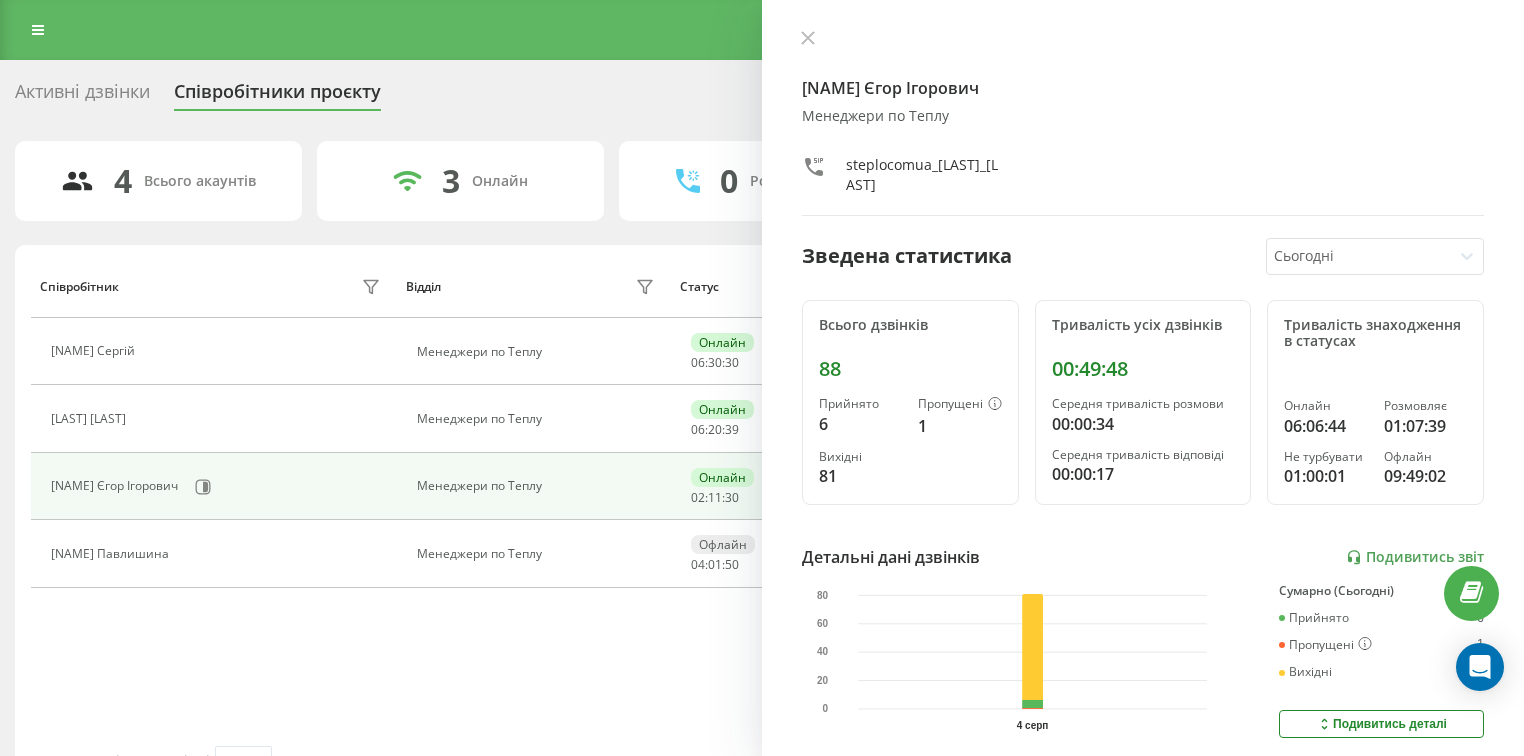 click on "Співробітник Відділ Статус В статусі User Agent [NAME] Сергій Менеджери по Теплу Онлайн 06 : 30 : 30 W Ringostat Smart Phone 1.2.2 [NAME] Марина Менеджери по Теплу Онлайн 06 : 20 : 39 W Ringostat Smart Phone 1.2.3 [NAME] Єгор Ігорович Менеджери по Теплу Онлайн 02 : 11 : 30 W Ringostat Smart Phone 1.2.4 [NAME] Павлишина Менеджери по Теплу Офлайн 04 : 01 : 50 W Ringostat Smart Phone 1.2.1" at bounding box center (762, 500) 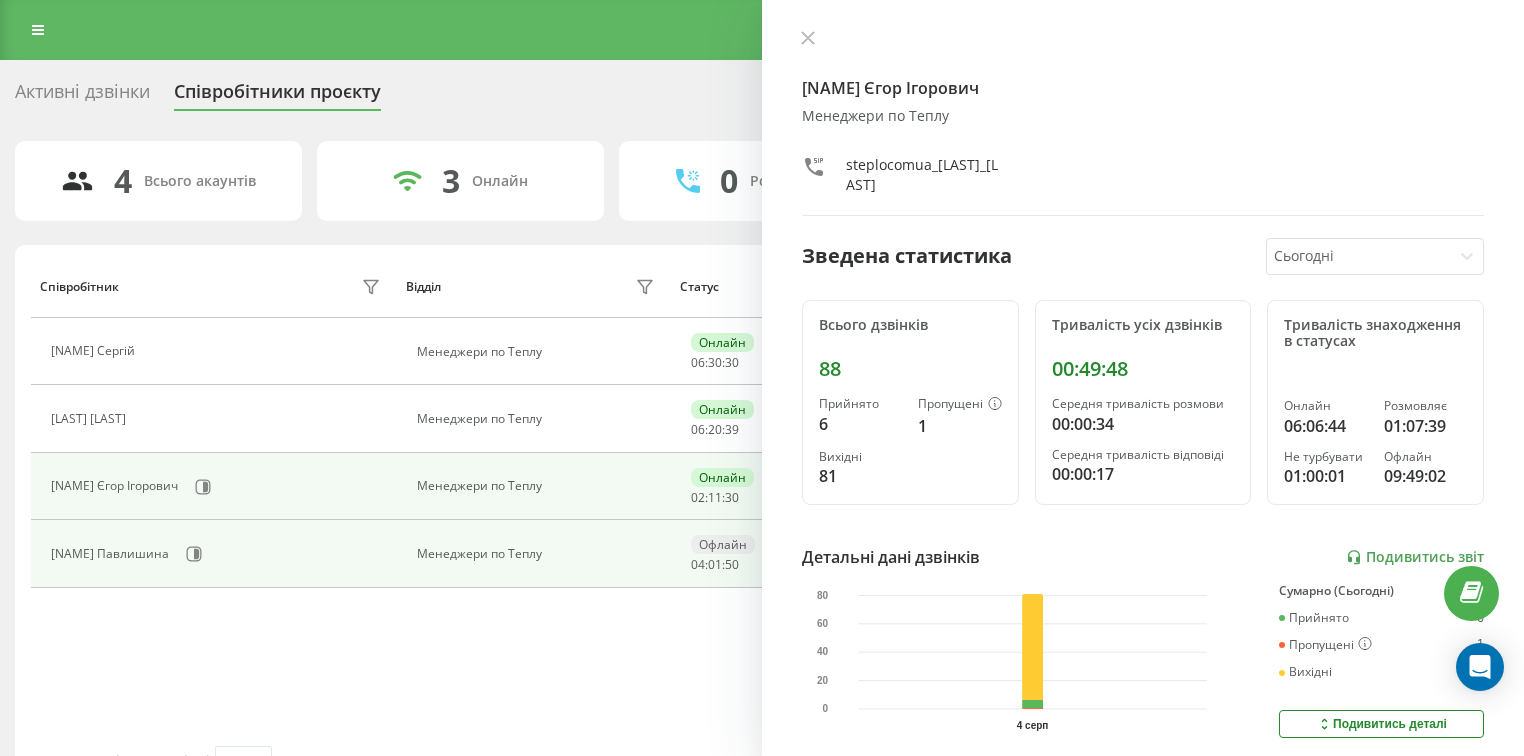 click on "Менеджери по Теплу" at bounding box center [534, 553] 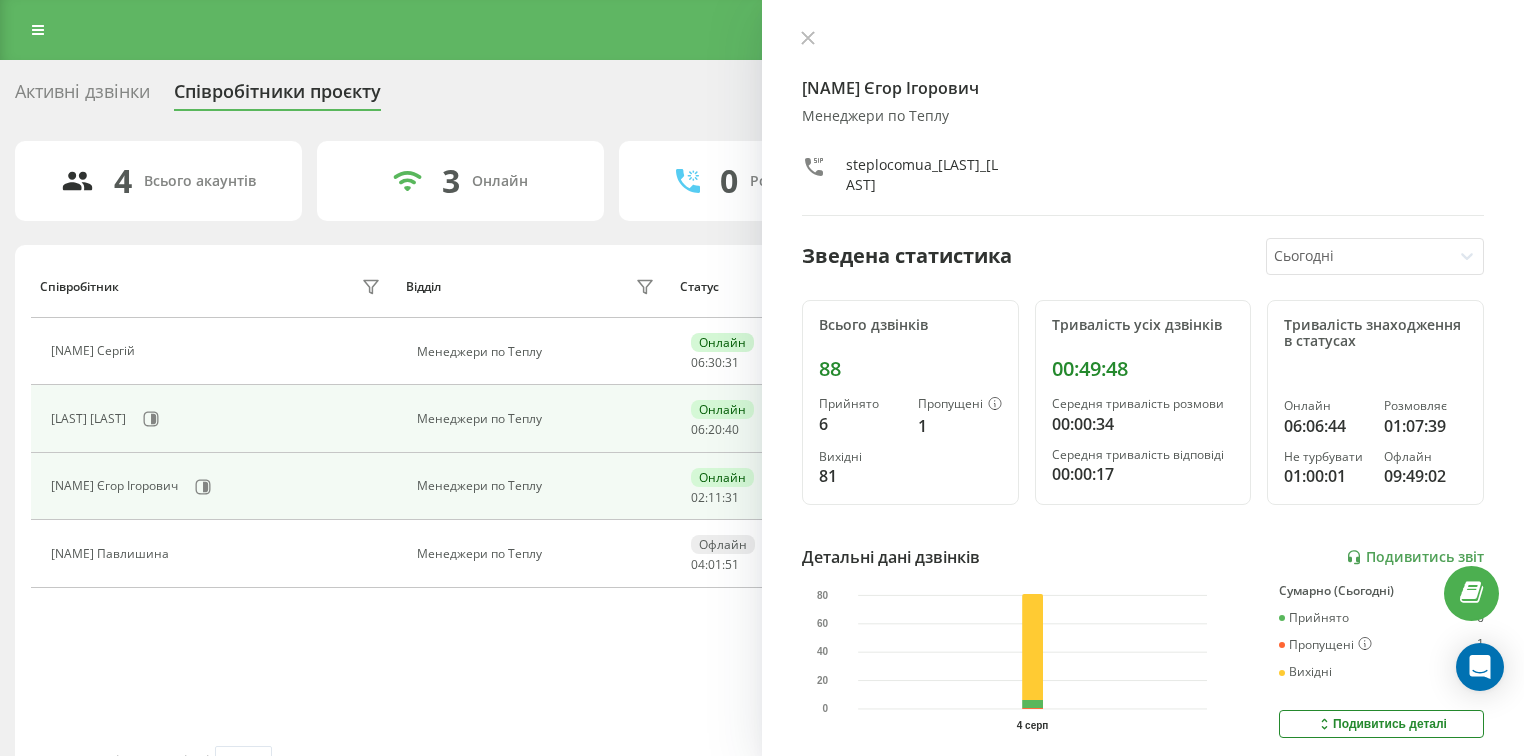click on "Менеджери по Теплу" at bounding box center (534, 418) 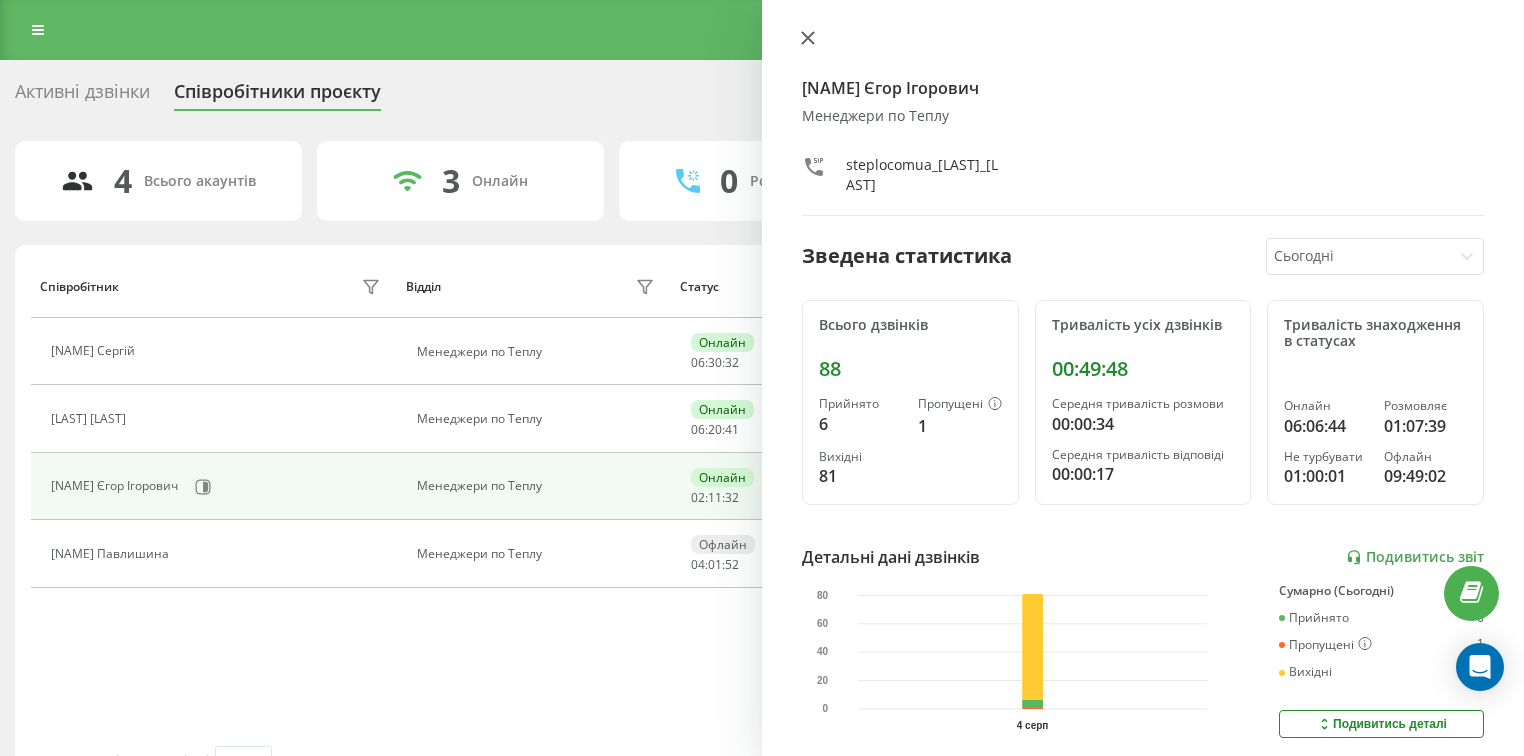 click 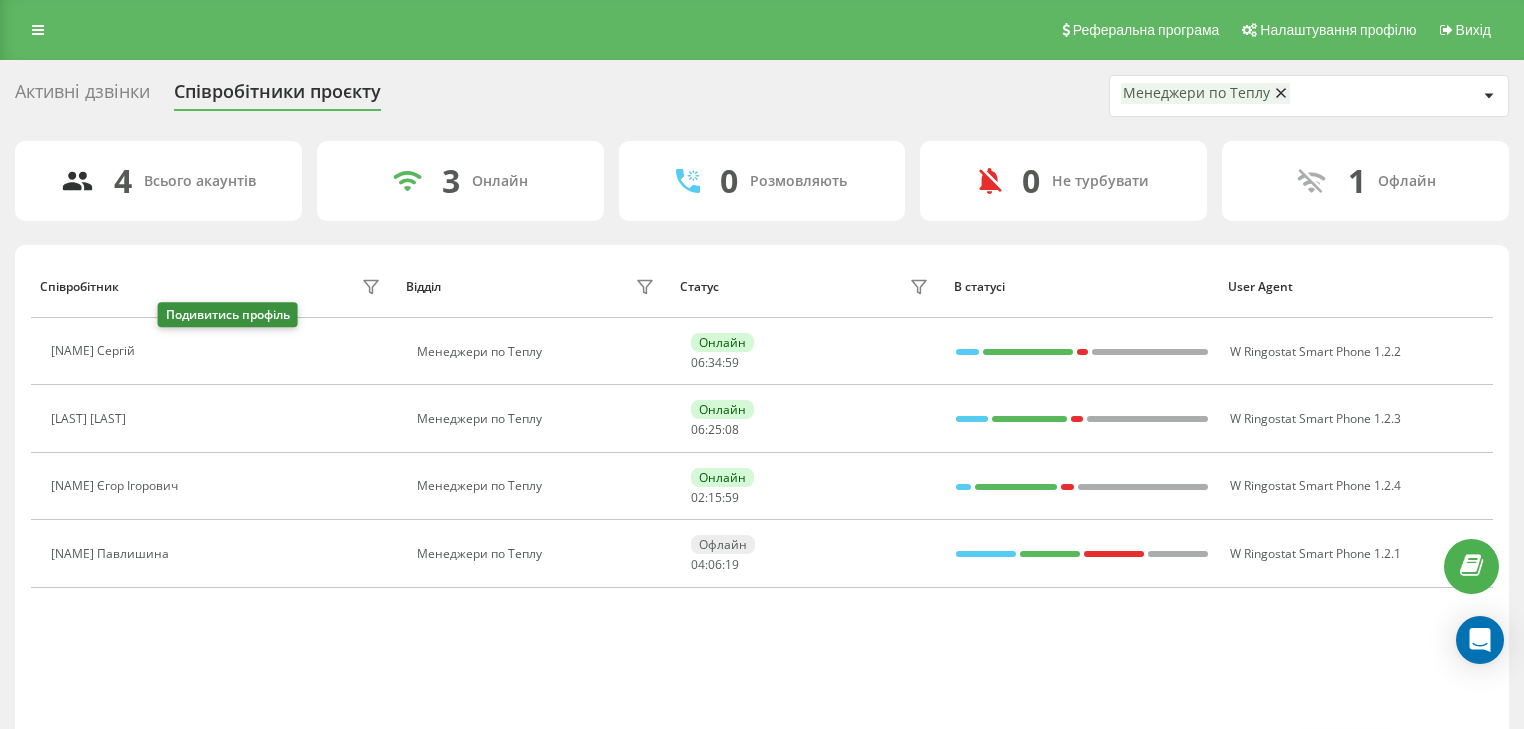 click 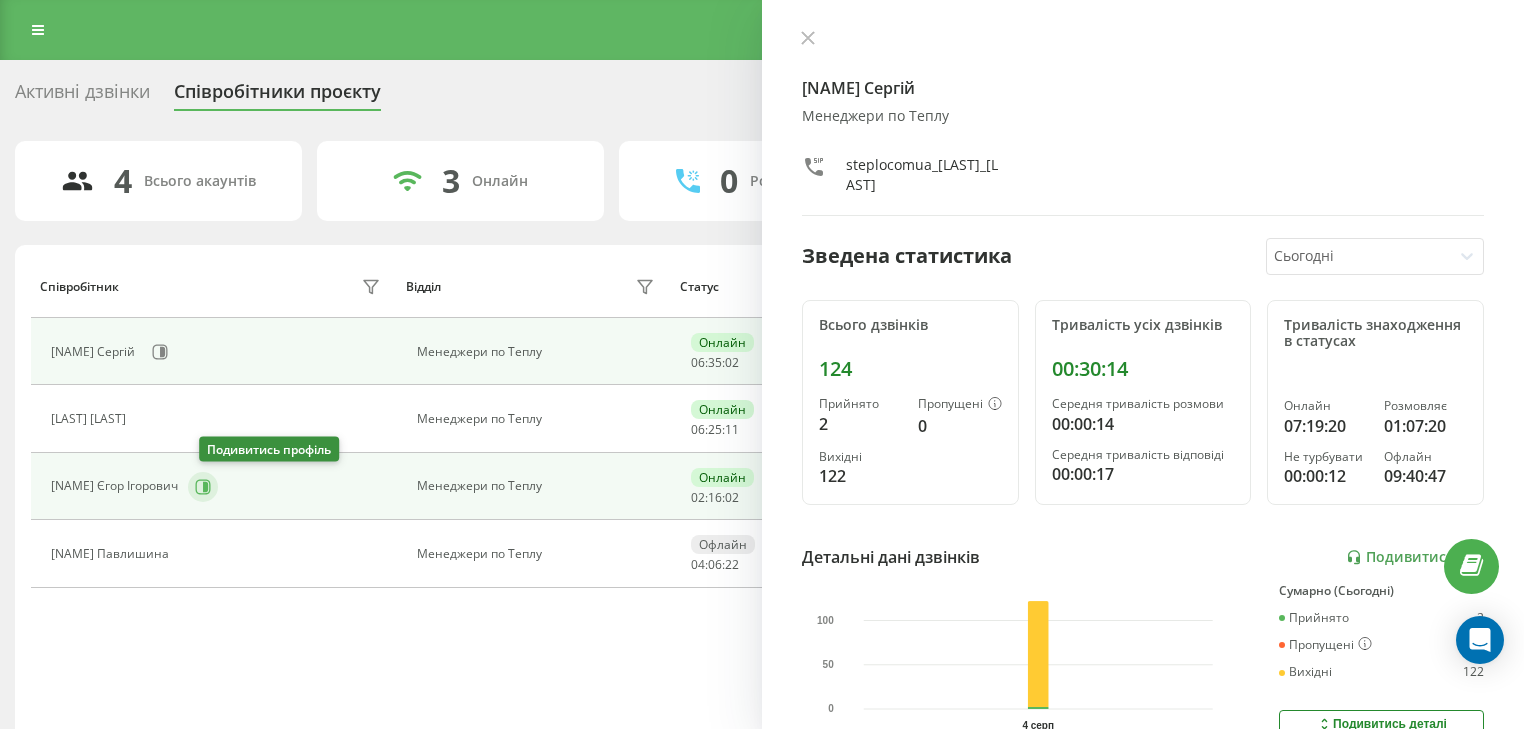click 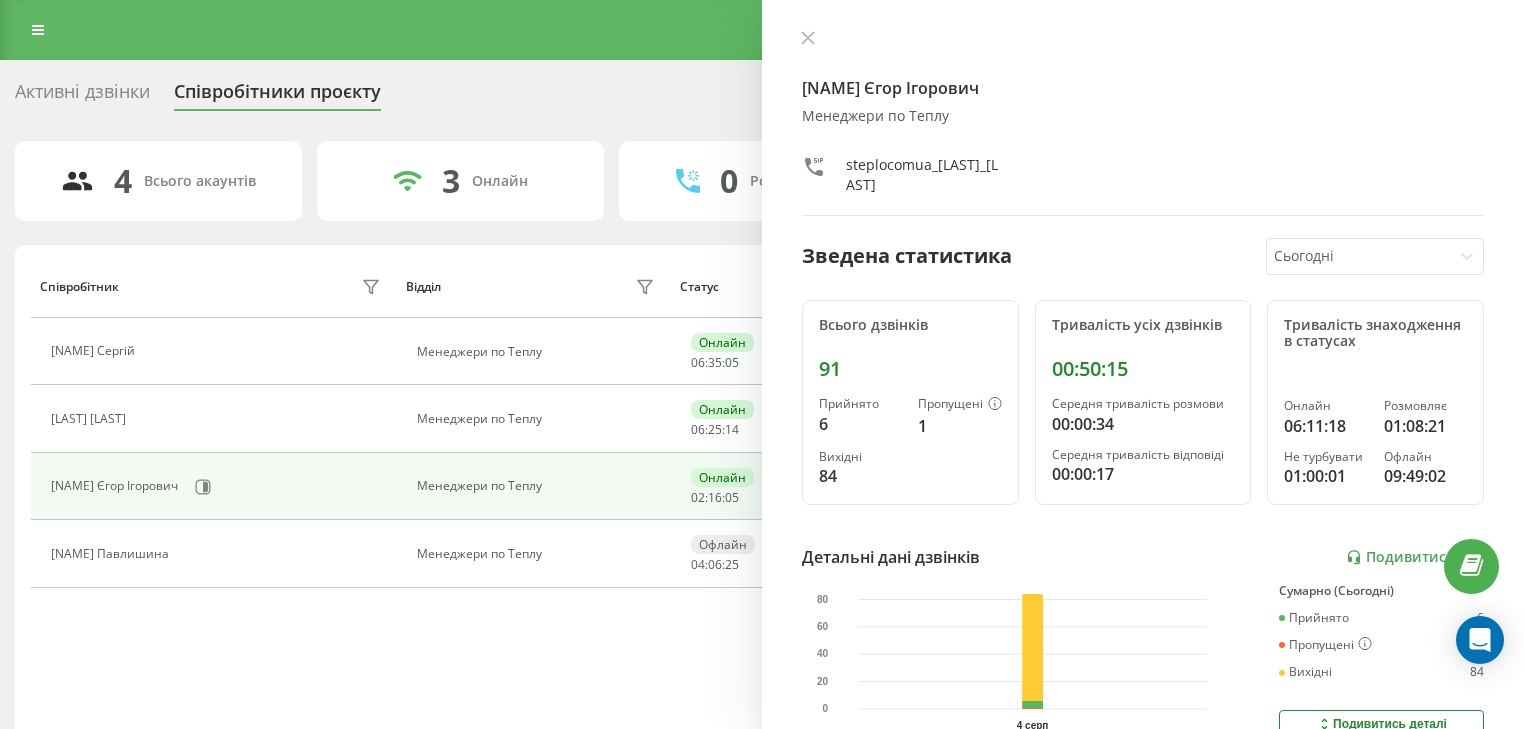 click 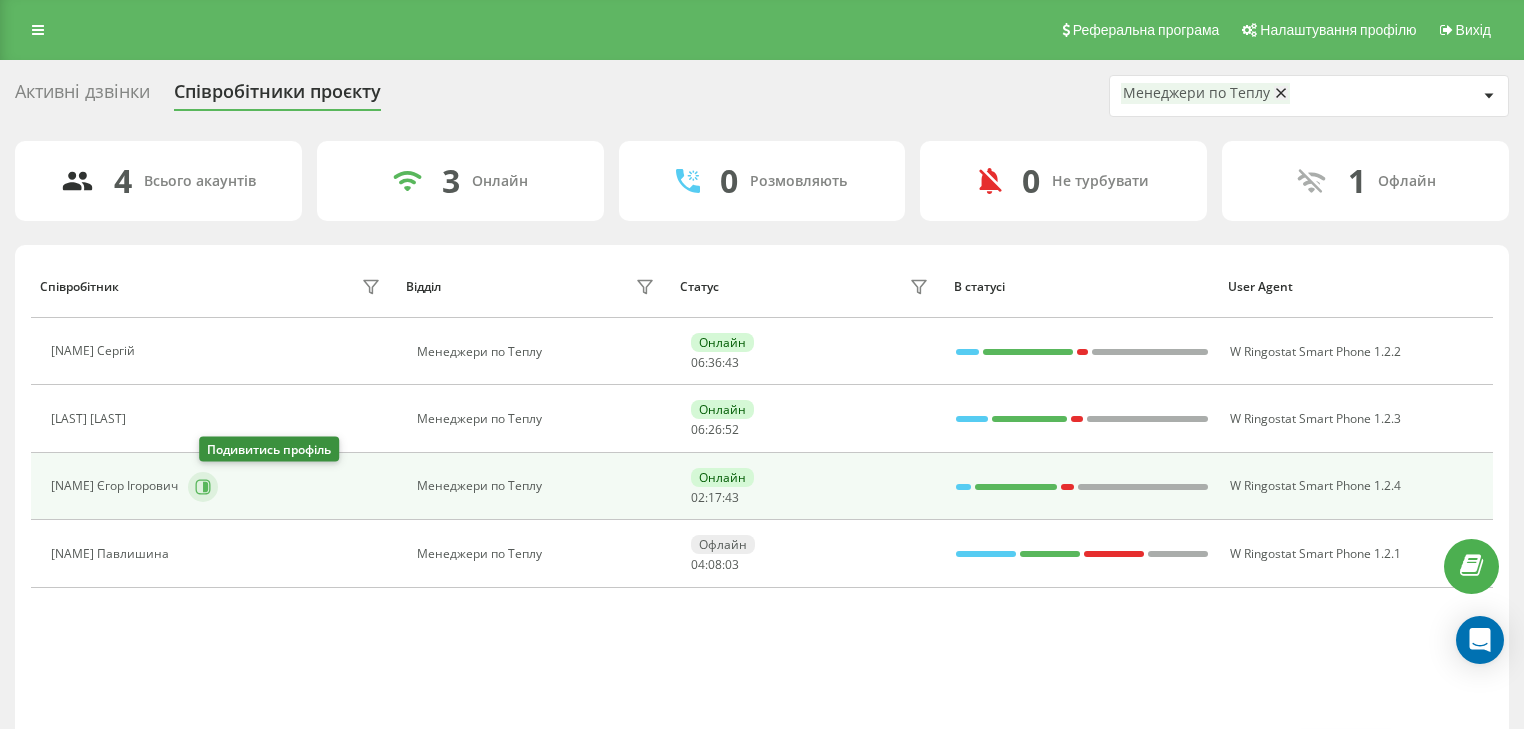 click 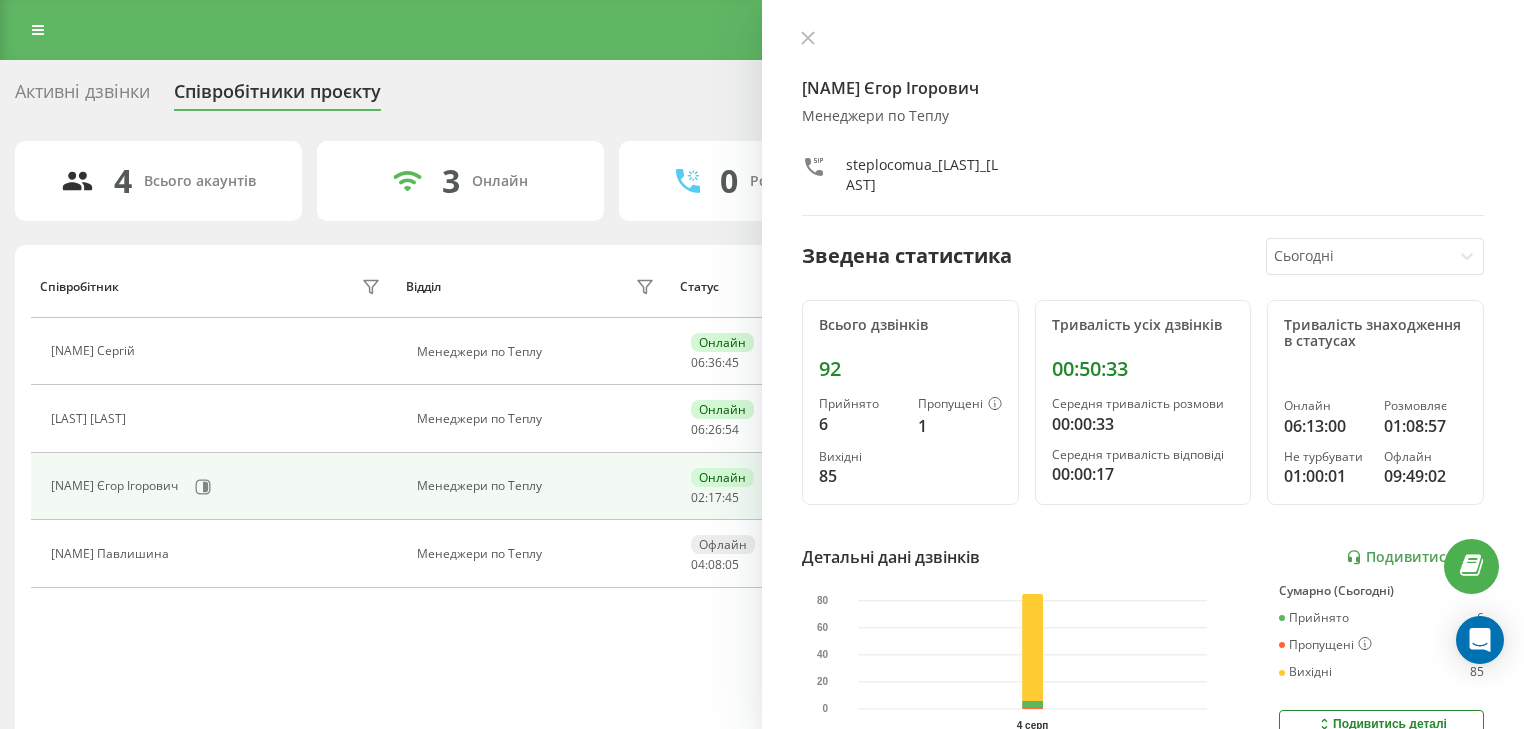 click at bounding box center [808, 39] 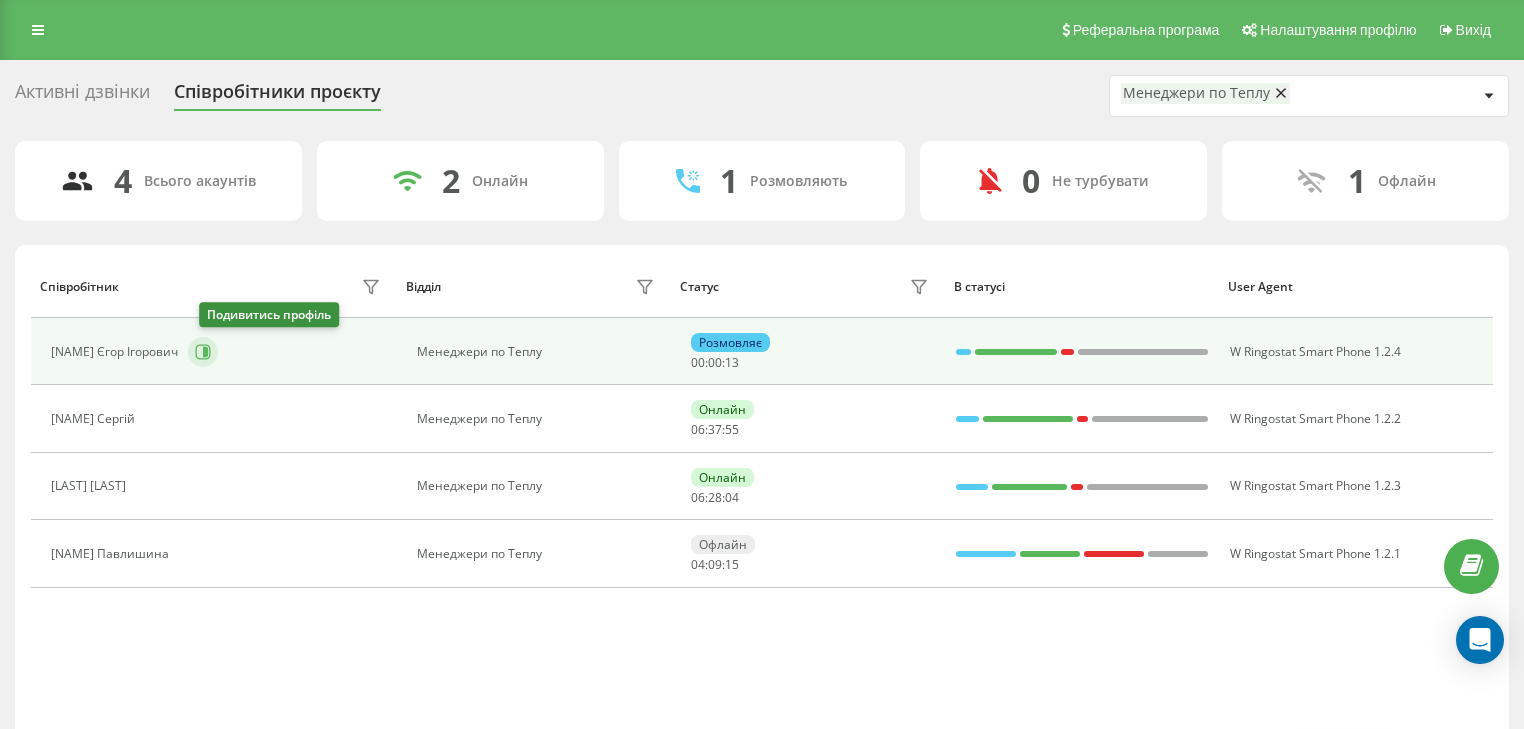 click 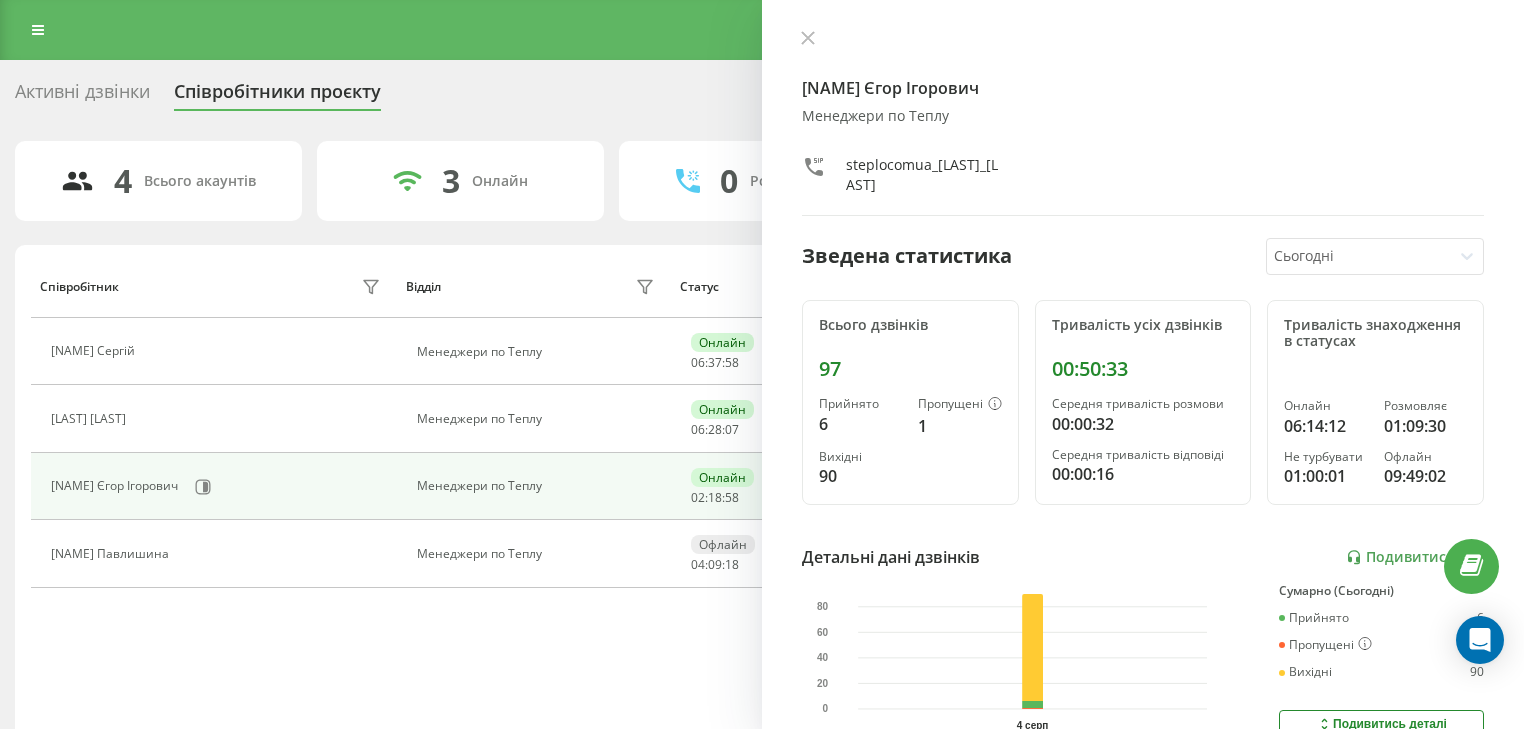 click at bounding box center (808, 39) 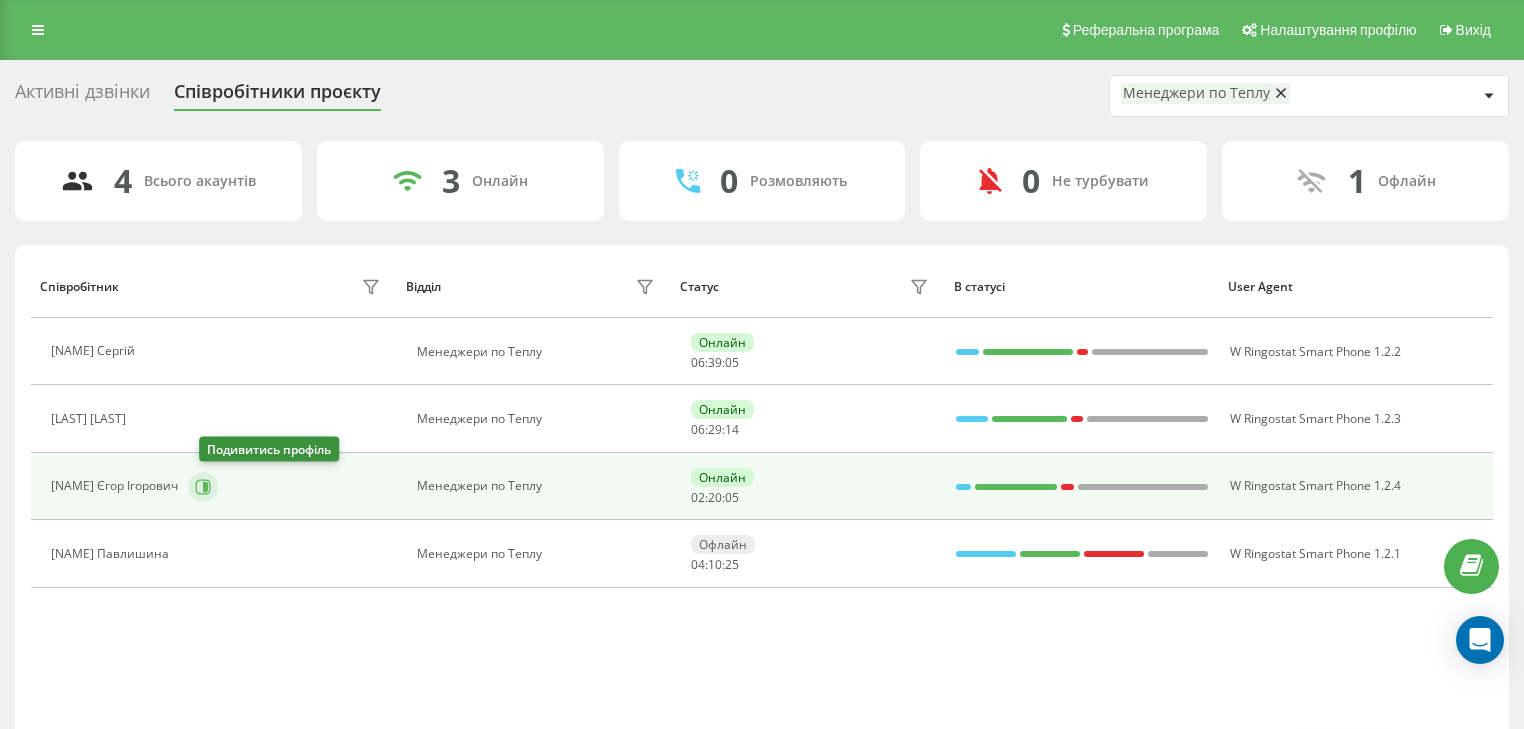 click 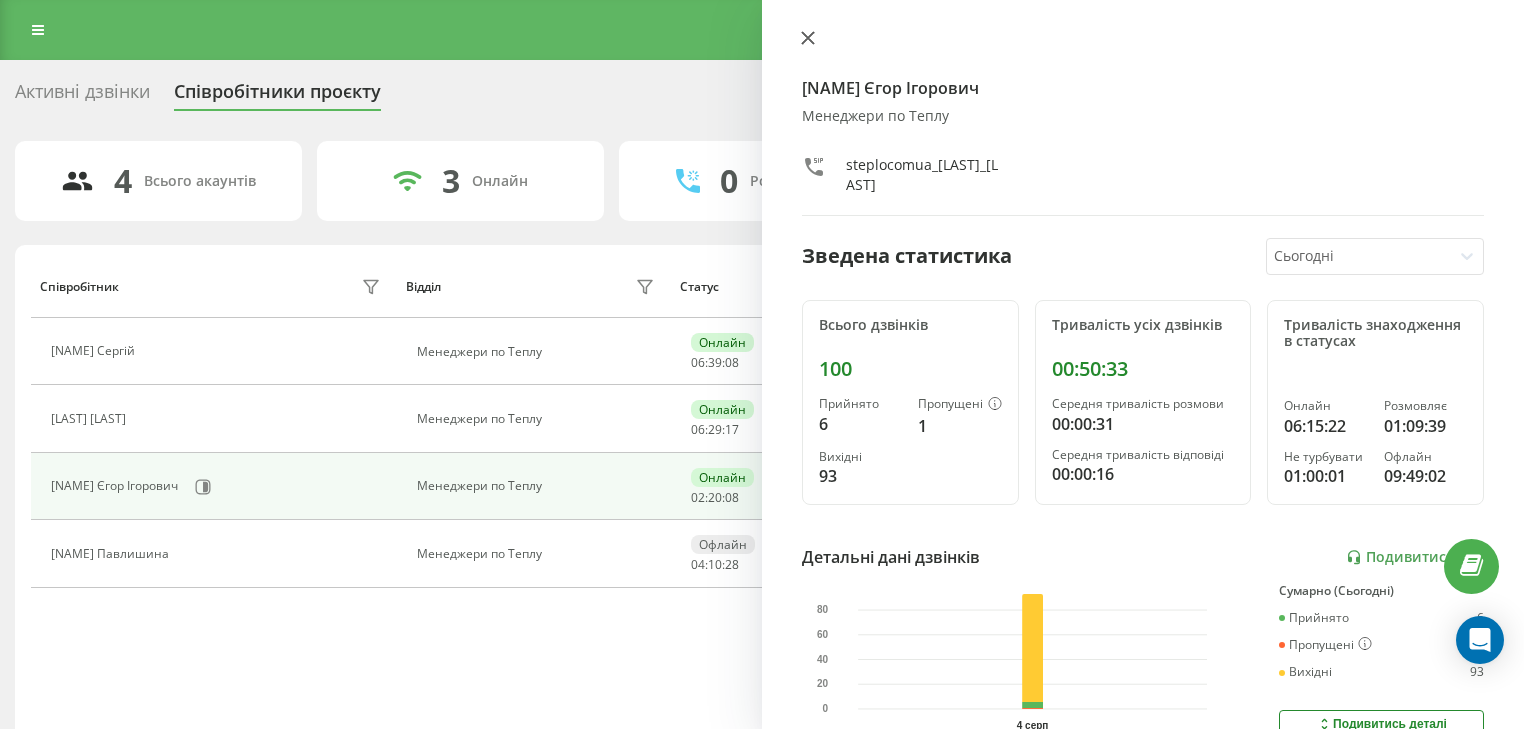 click 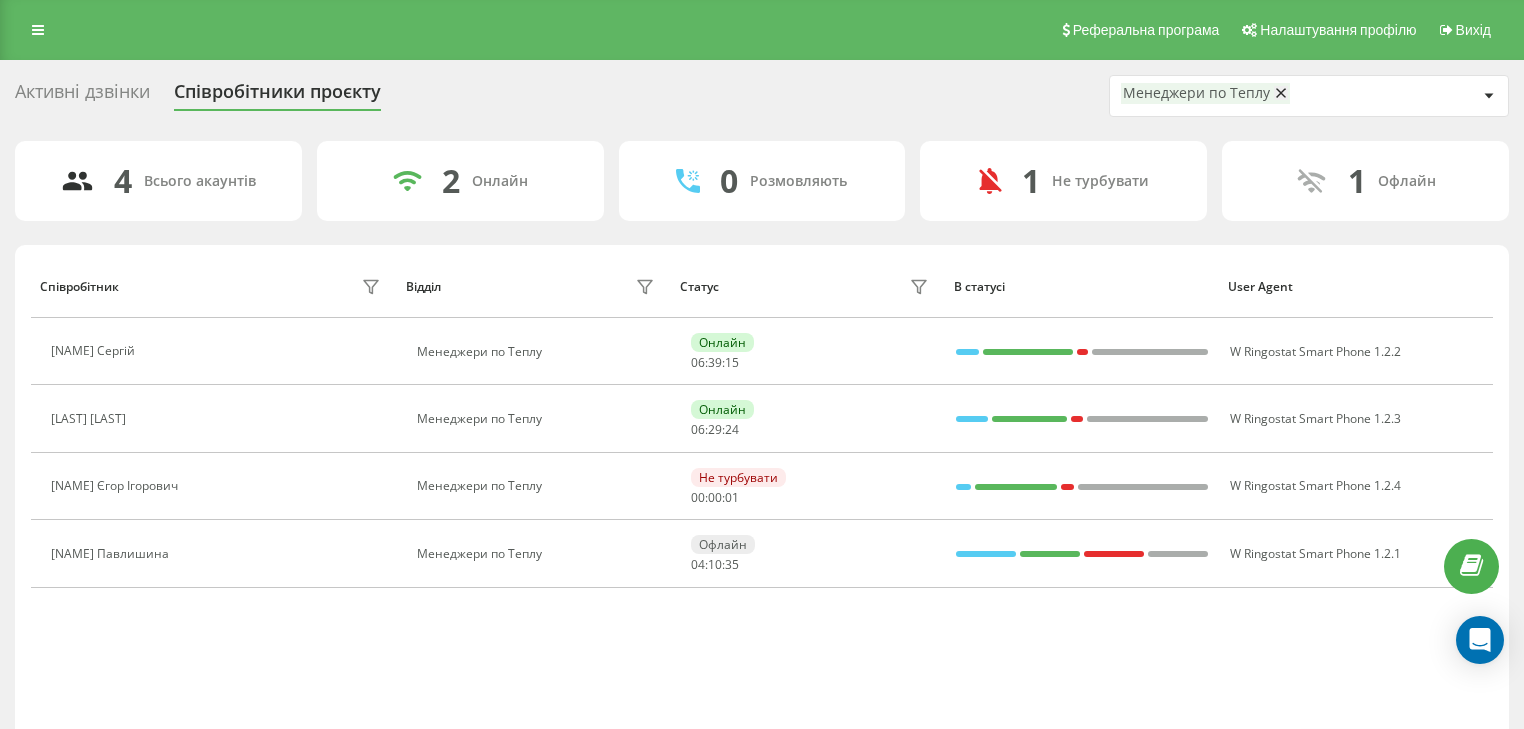 click on "Співробітник Відділ Статус В статусі User Agent [NAME] Сергій Менеджери по Теплу Онлайн 06 : 39 : 15 W Ringostat Smart Phone 1.2.2 [NAME] Марина Менеджери по Теплу Онлайн 06 : 29 : 24 W Ringostat Smart Phone 1.2.3 [NAME] Єгор Ігорович Менеджери по Теплу Не турбувати 00 : 00 : 01 W Ringostat Smart Phone 1.2.4 [NAME] Павлишина Менеджери по Теплу Офлайн 04 : 10 : 35 W Ringostat Smart Phone 1.2.1" at bounding box center (762, 492) 